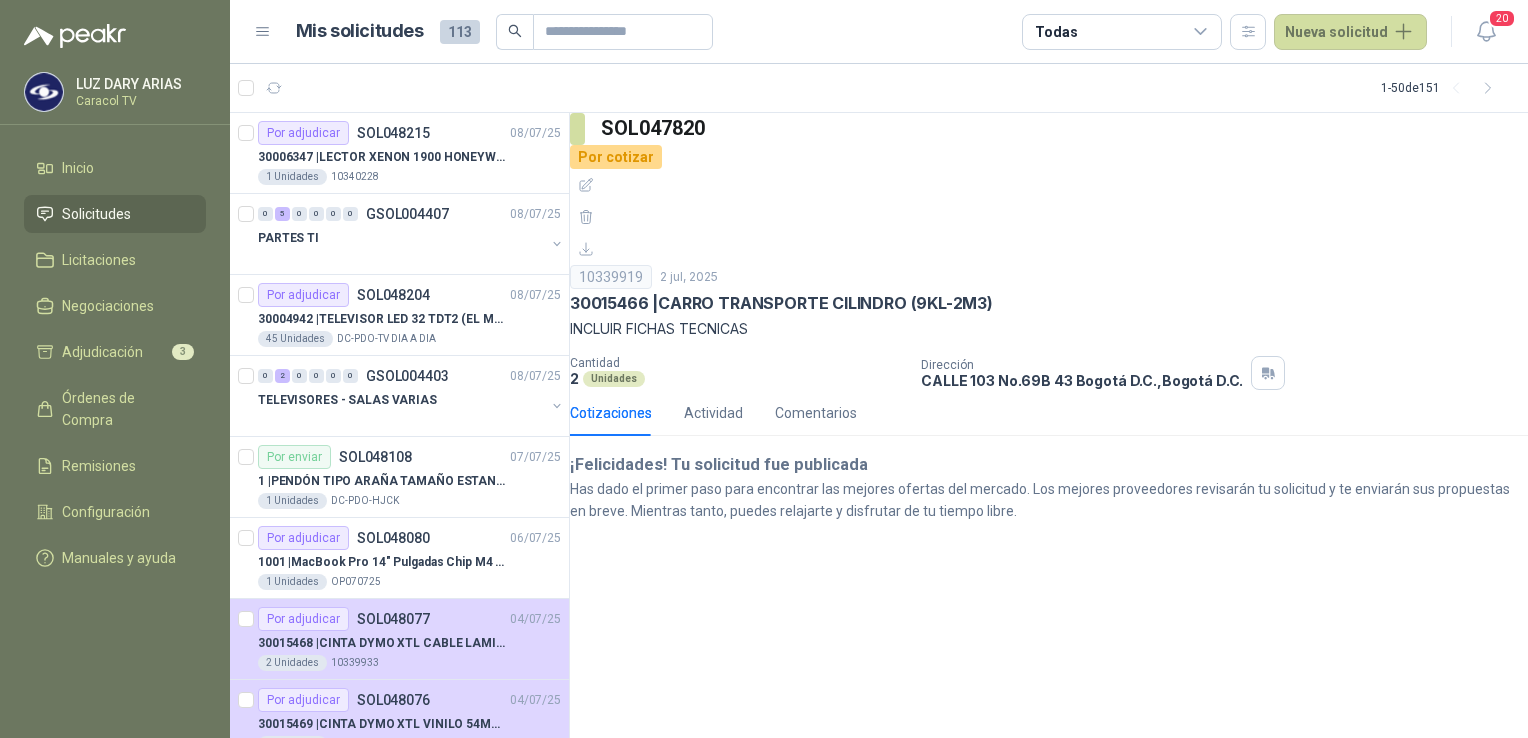 scroll, scrollTop: 0, scrollLeft: 0, axis: both 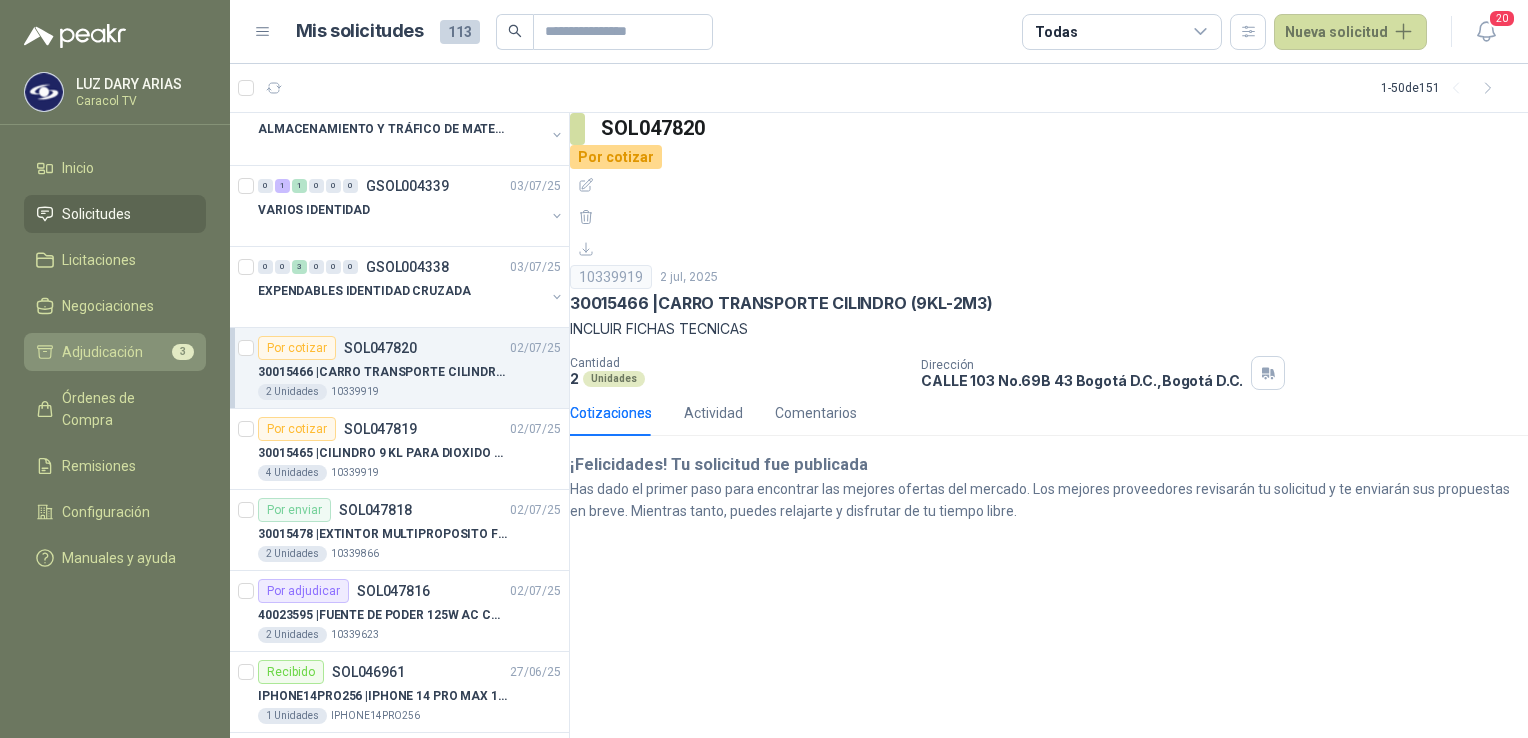 click on "Adjudicación" at bounding box center (102, 352) 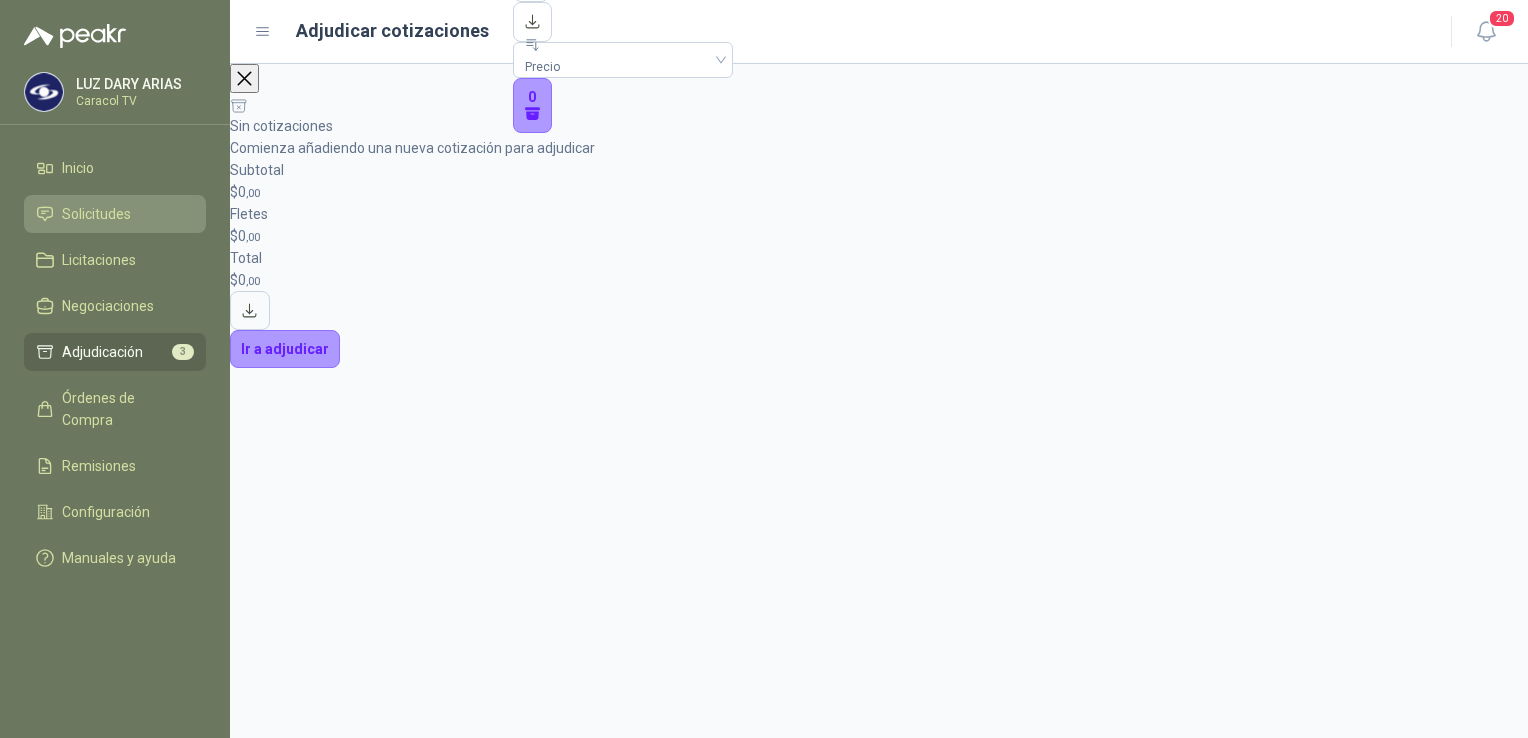 click on "Solicitudes" at bounding box center (96, 214) 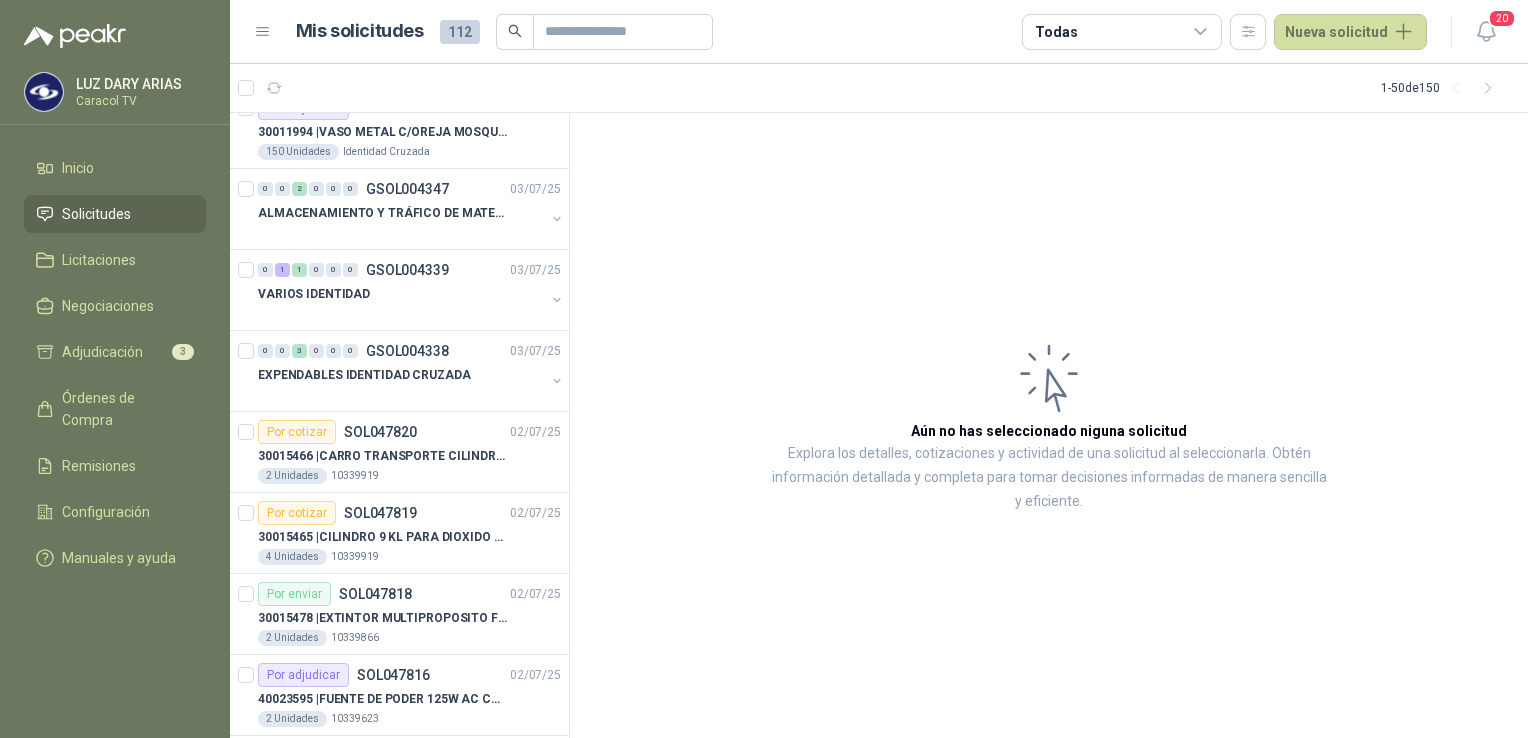 scroll, scrollTop: 900, scrollLeft: 0, axis: vertical 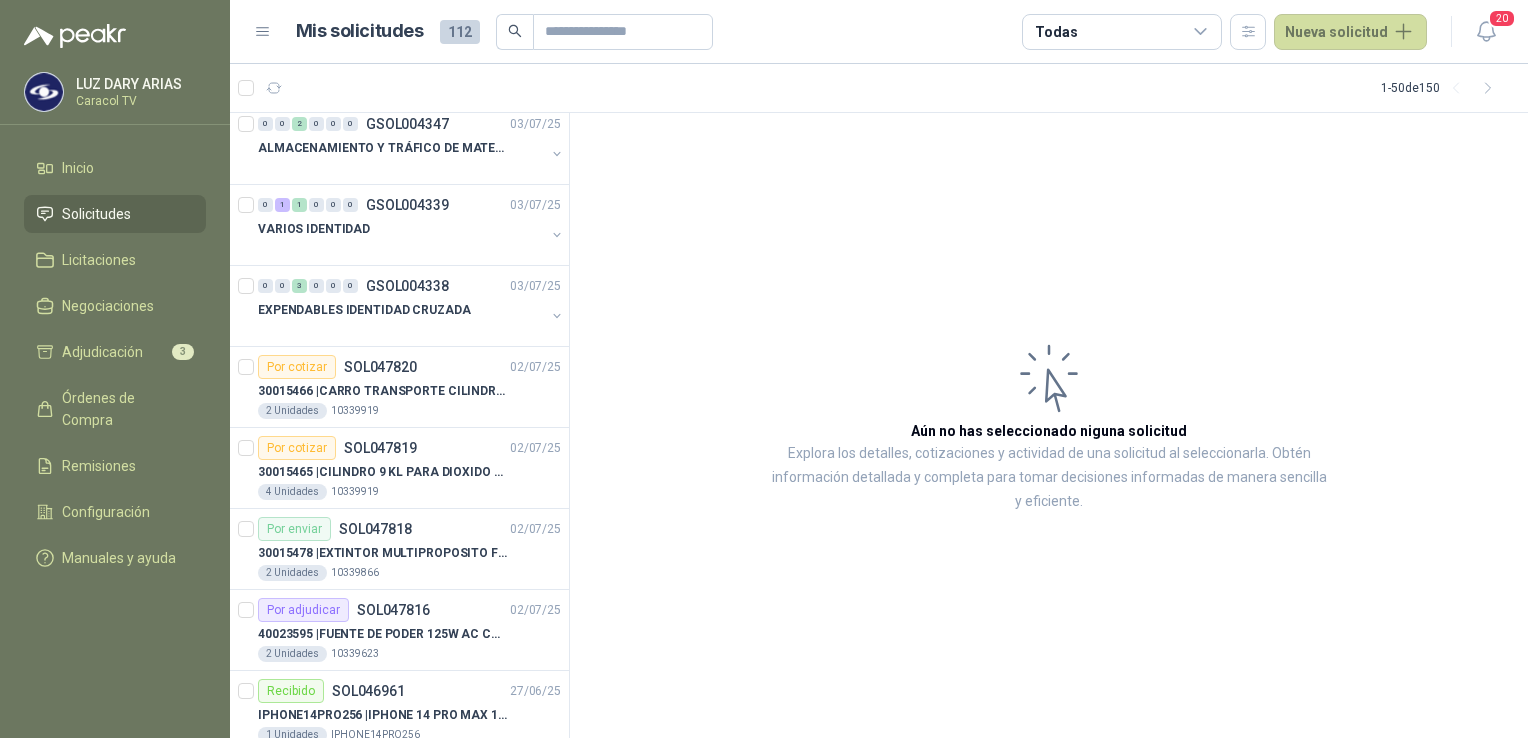click on "Por enviar SOL047818 02/07/25   30015478 |  EXTINTOR MULTIPROPOSITO F-500 EA 1.5 GL 2   Unidades 10339866" at bounding box center [399, 549] 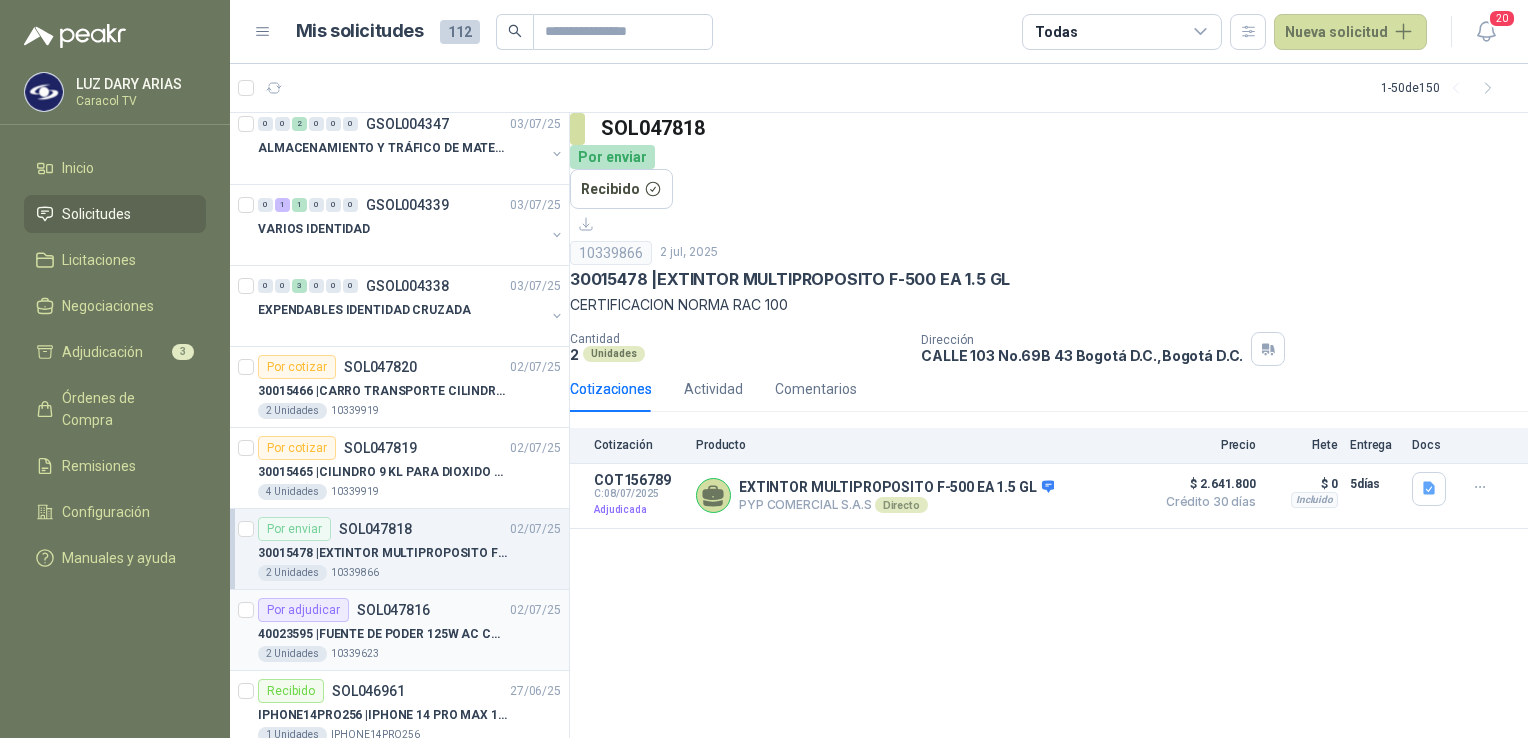 click on "40023595 |  FUENTE DE PODER 125W AC CONFIG 5" at bounding box center [382, 634] 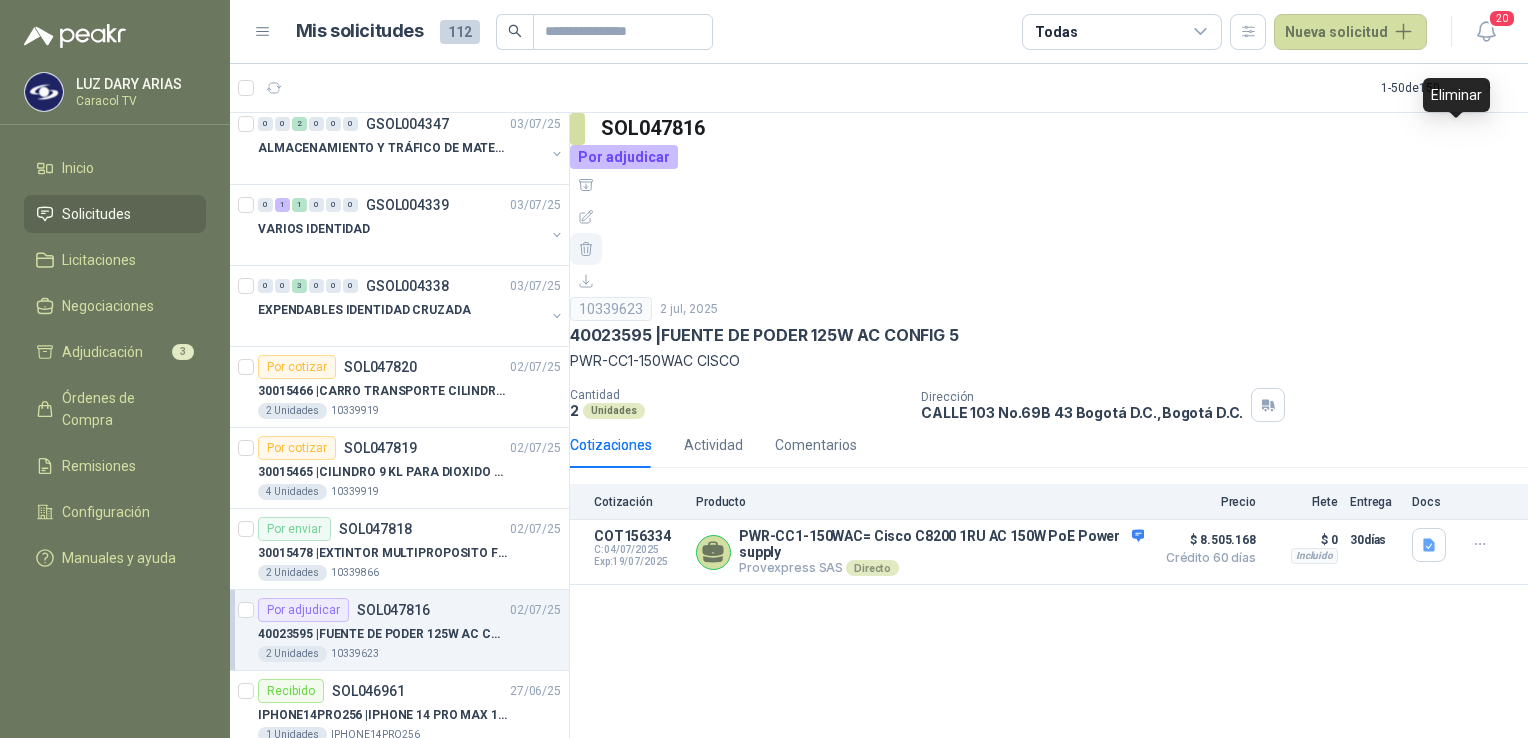 click at bounding box center [586, 249] 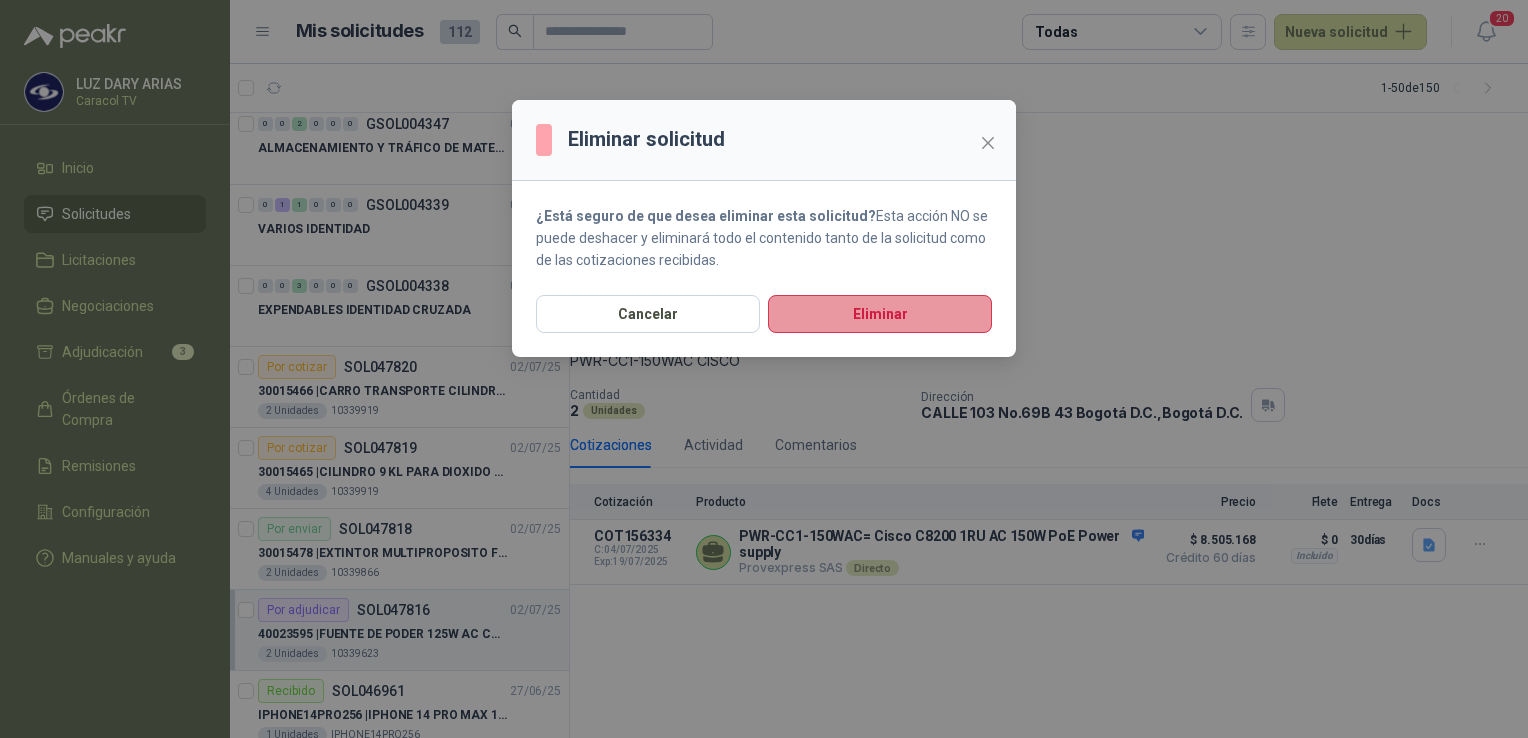 click on "Eliminar" at bounding box center (880, 314) 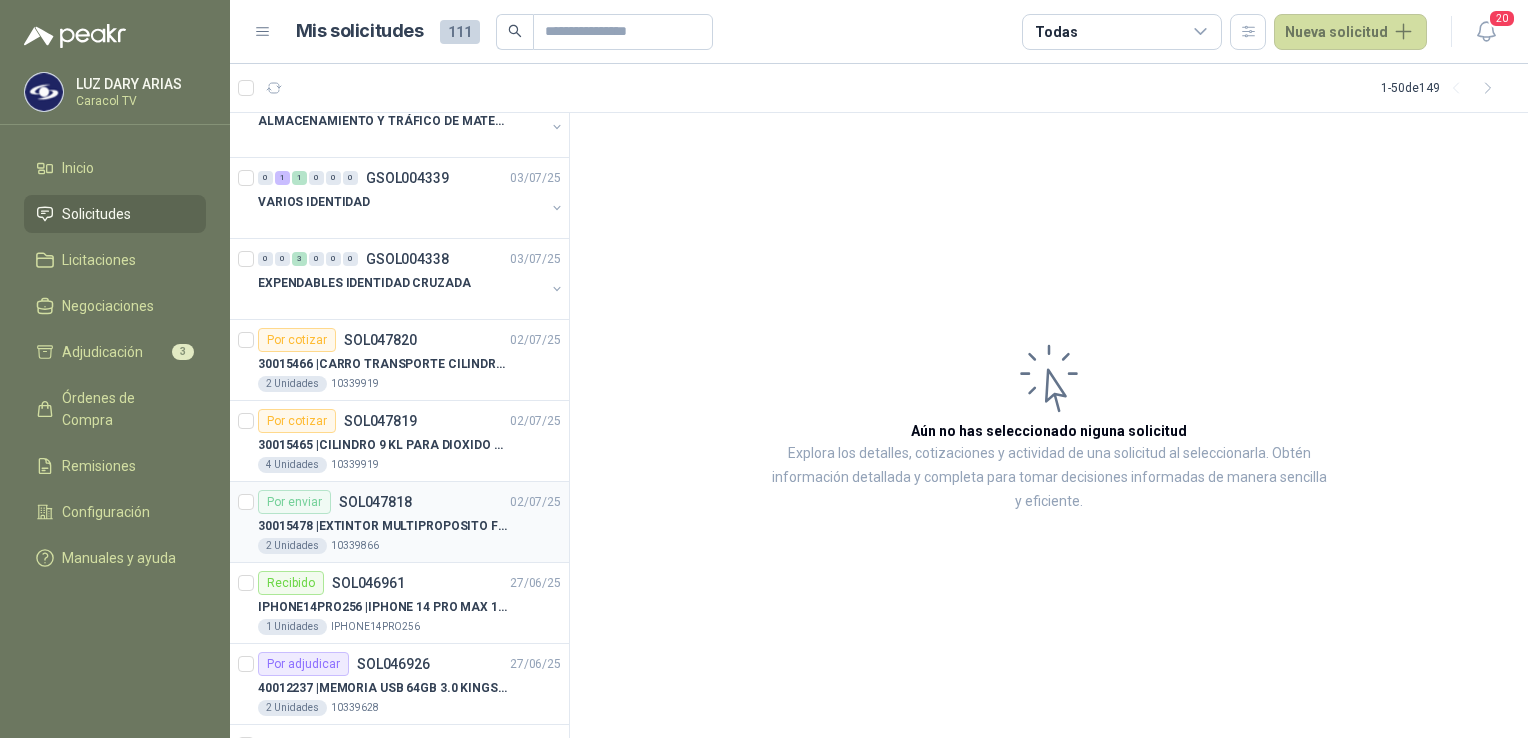 scroll, scrollTop: 800, scrollLeft: 0, axis: vertical 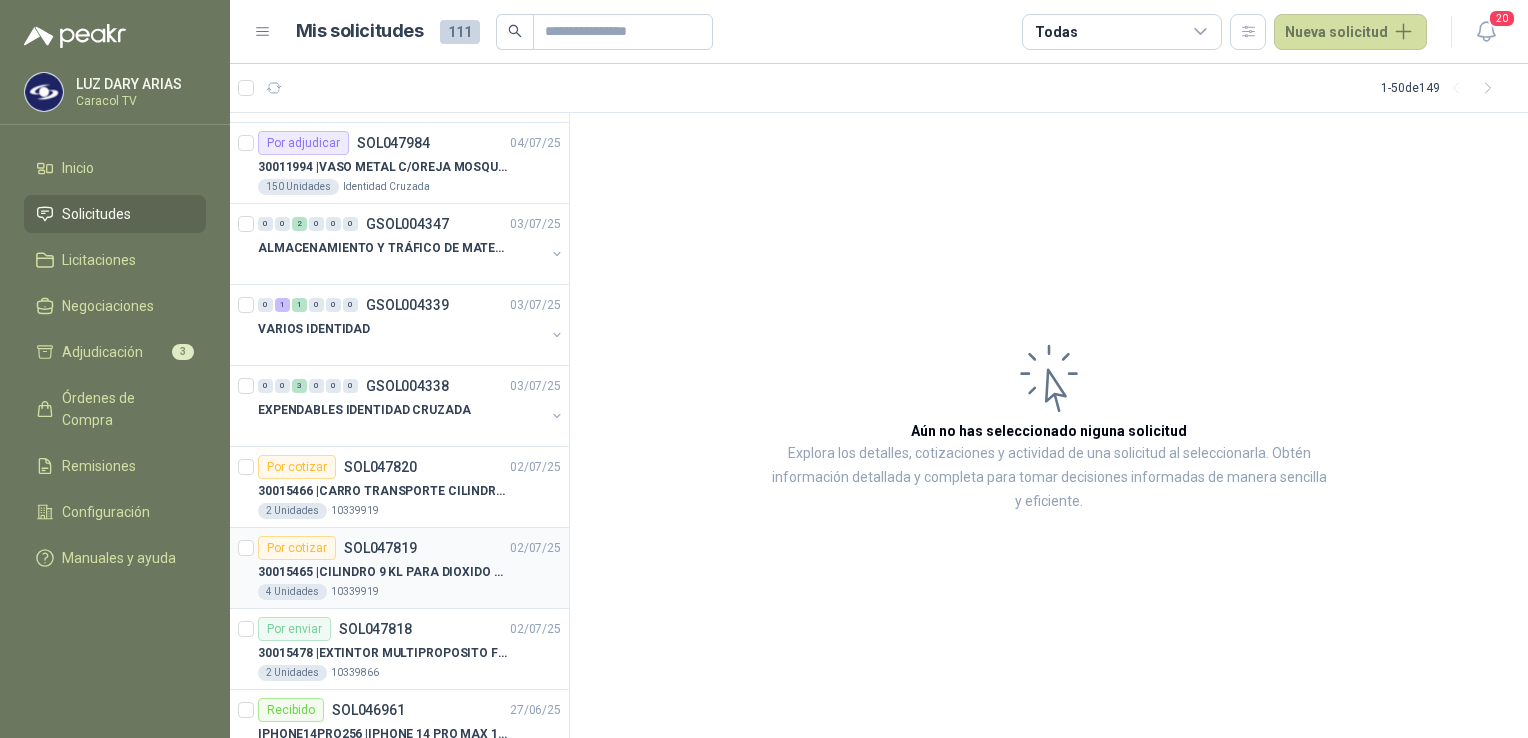 click on "30015465 |  CILINDRO 9 KL PARA DIOXIDO DE CARBONO" at bounding box center (382, 572) 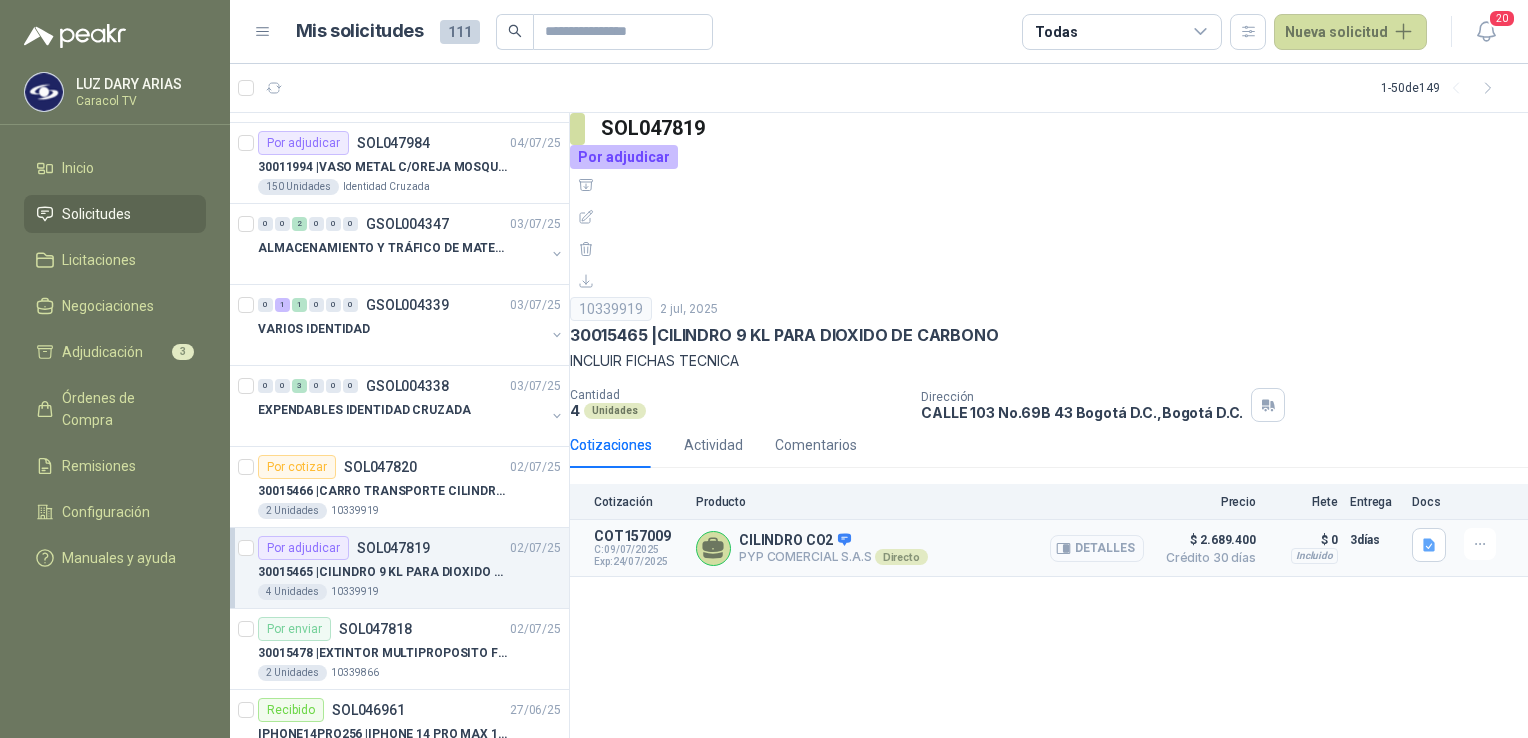 click on "Detalles" at bounding box center (1097, 548) 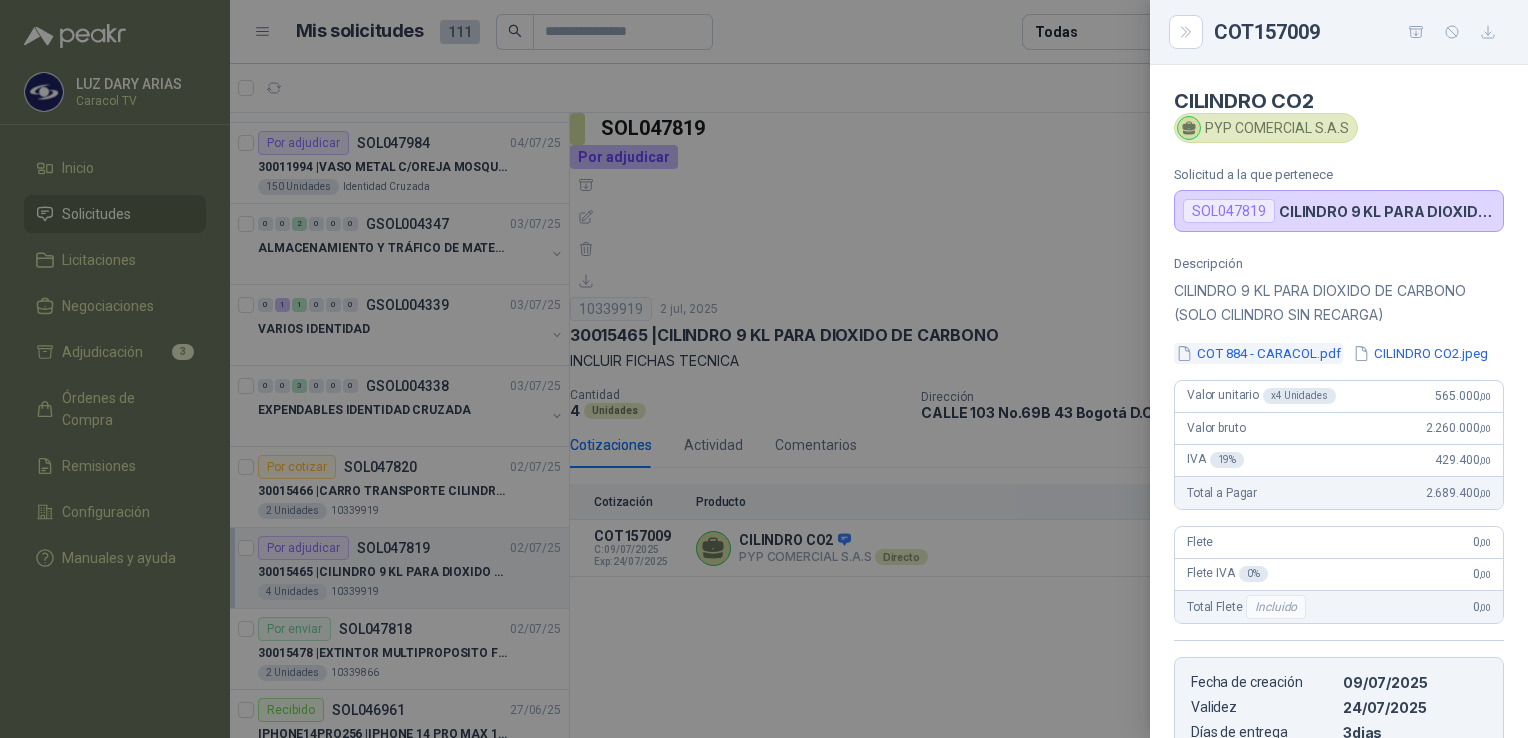 click on "COT 884 - CARACOL.pdf" at bounding box center (1258, 353) 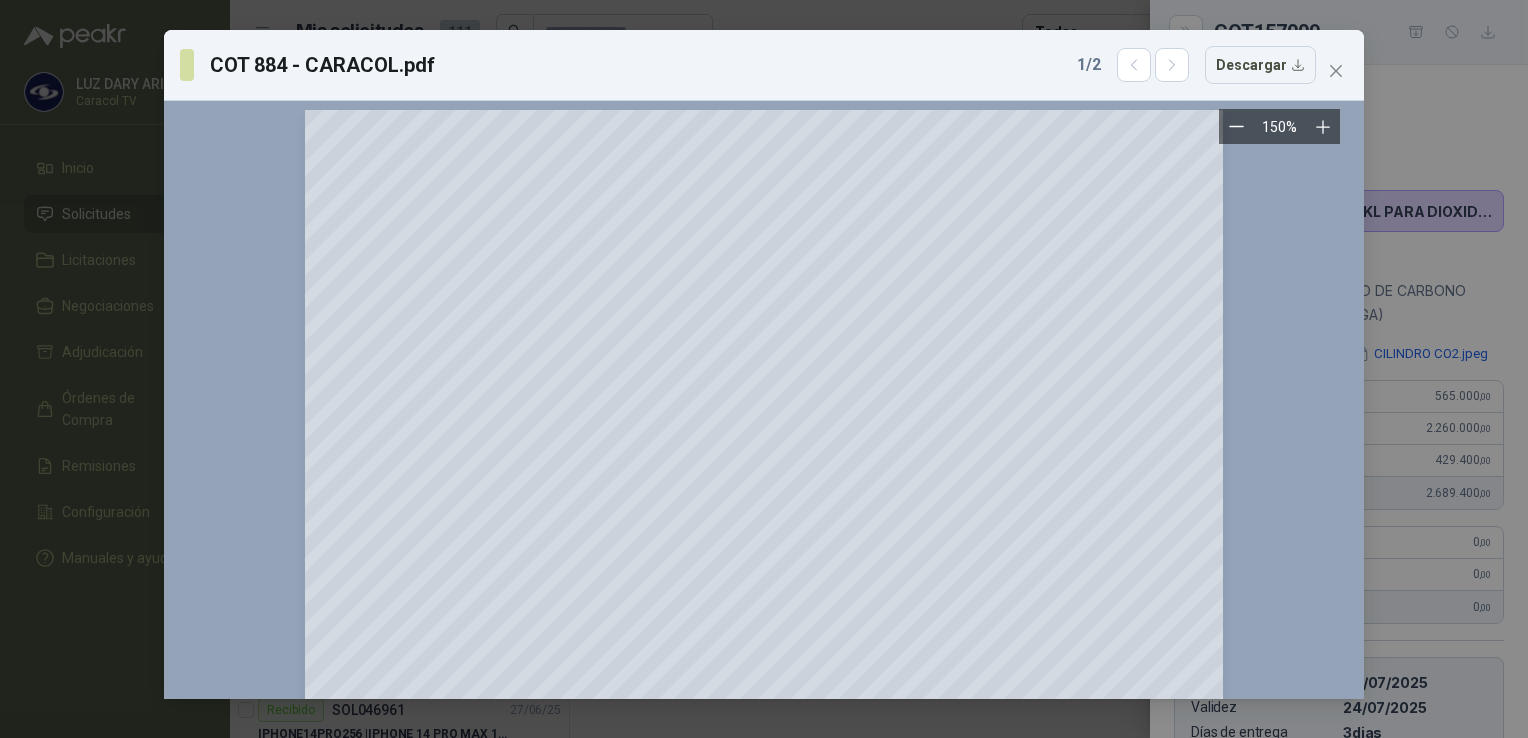 scroll, scrollTop: 0, scrollLeft: 0, axis: both 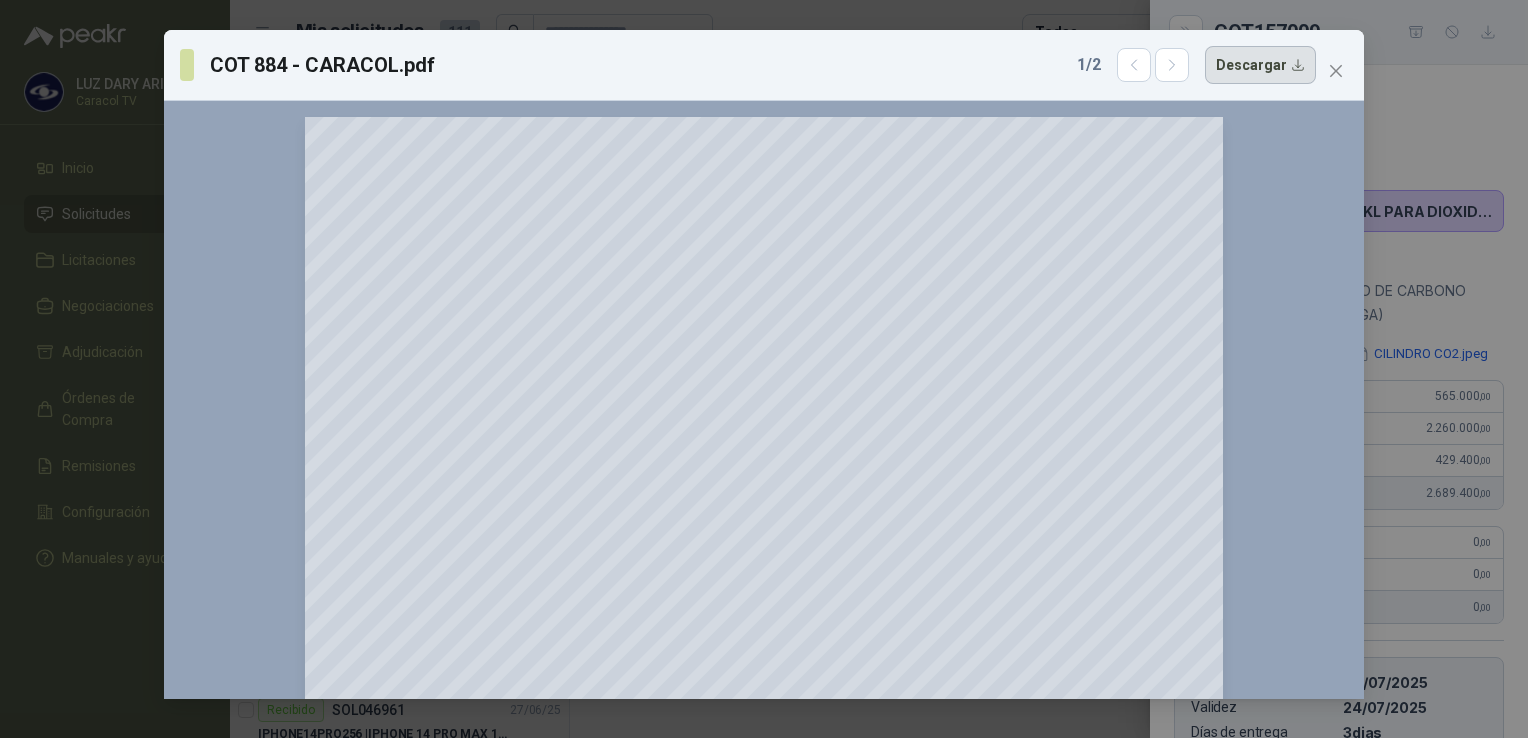 click on "Descargar" at bounding box center (1260, 65) 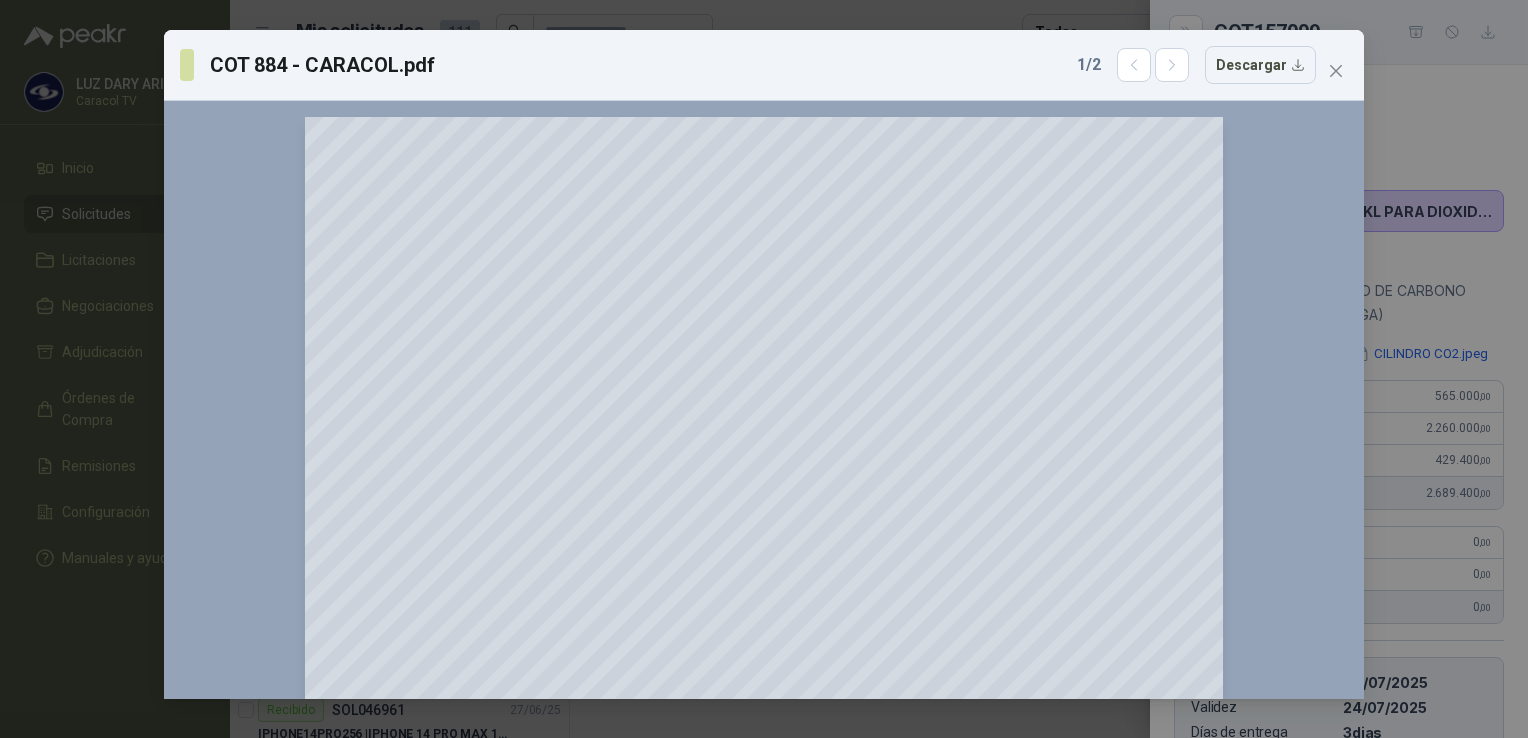 click on "COT 884 - CARACOL.pdf   1 / 2 Descargar  150 %" at bounding box center [764, 369] 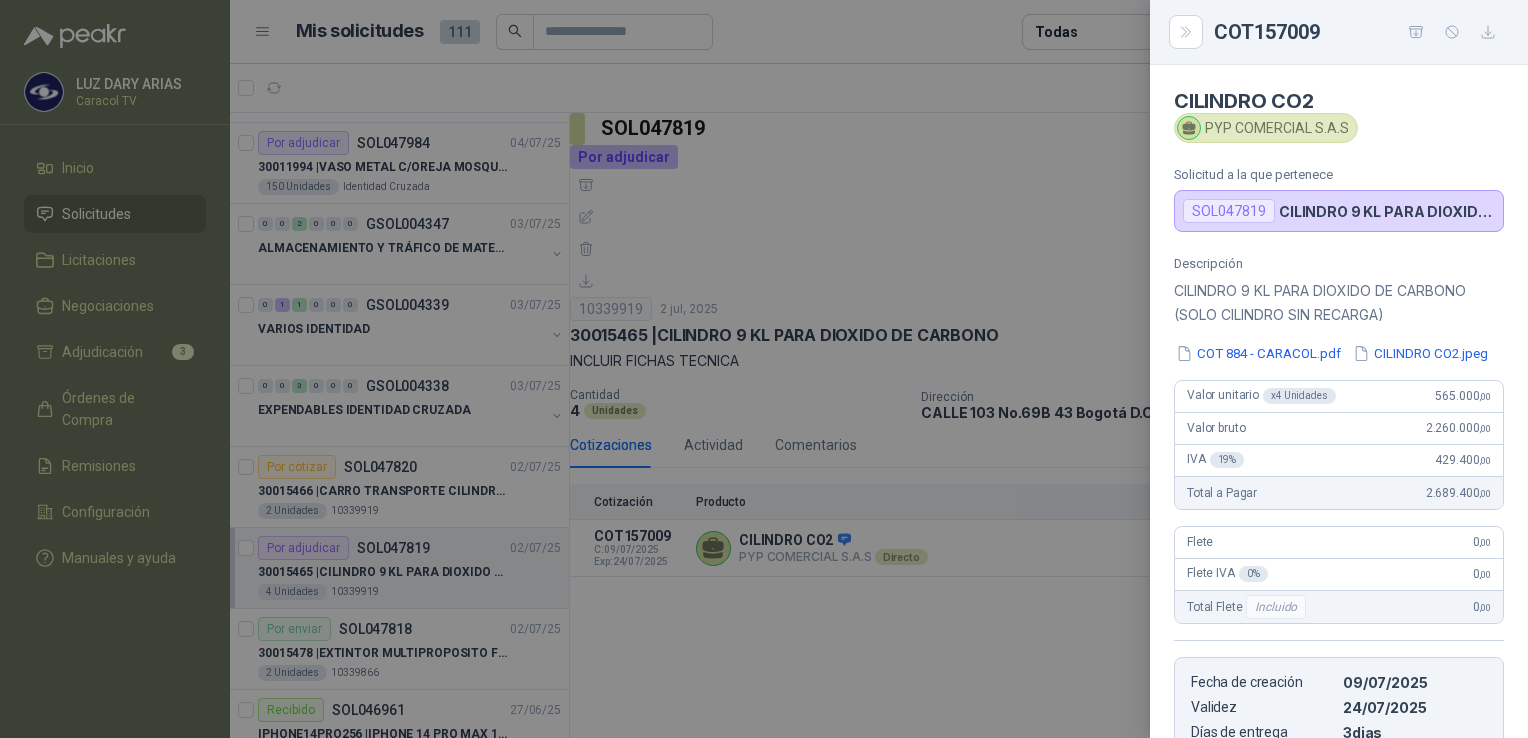 click at bounding box center [764, 369] 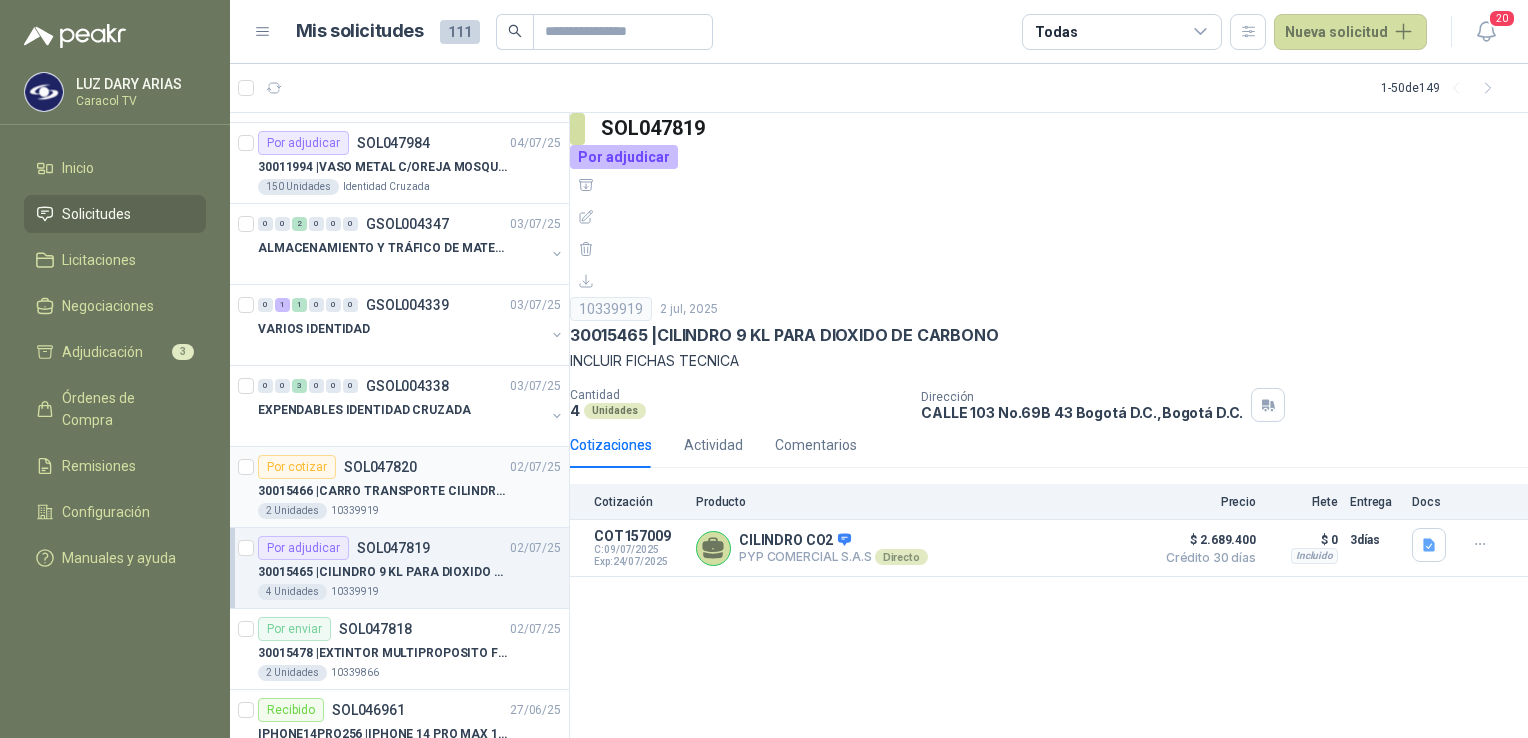 click on "30015466 |  CARRO TRANSPORTE CILINDRO (9KL-2M3)" at bounding box center (382, 491) 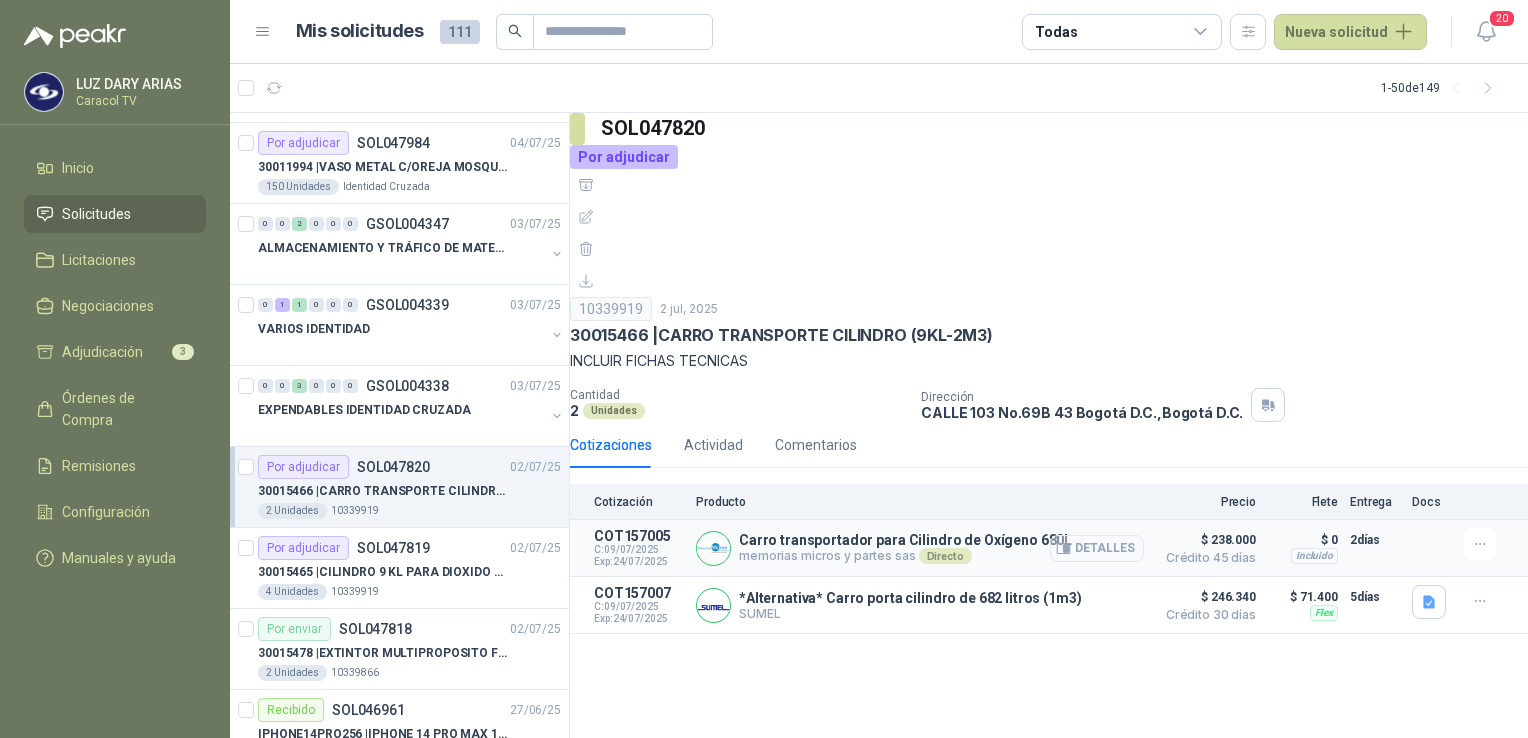 click on "Detalles" at bounding box center (1097, 548) 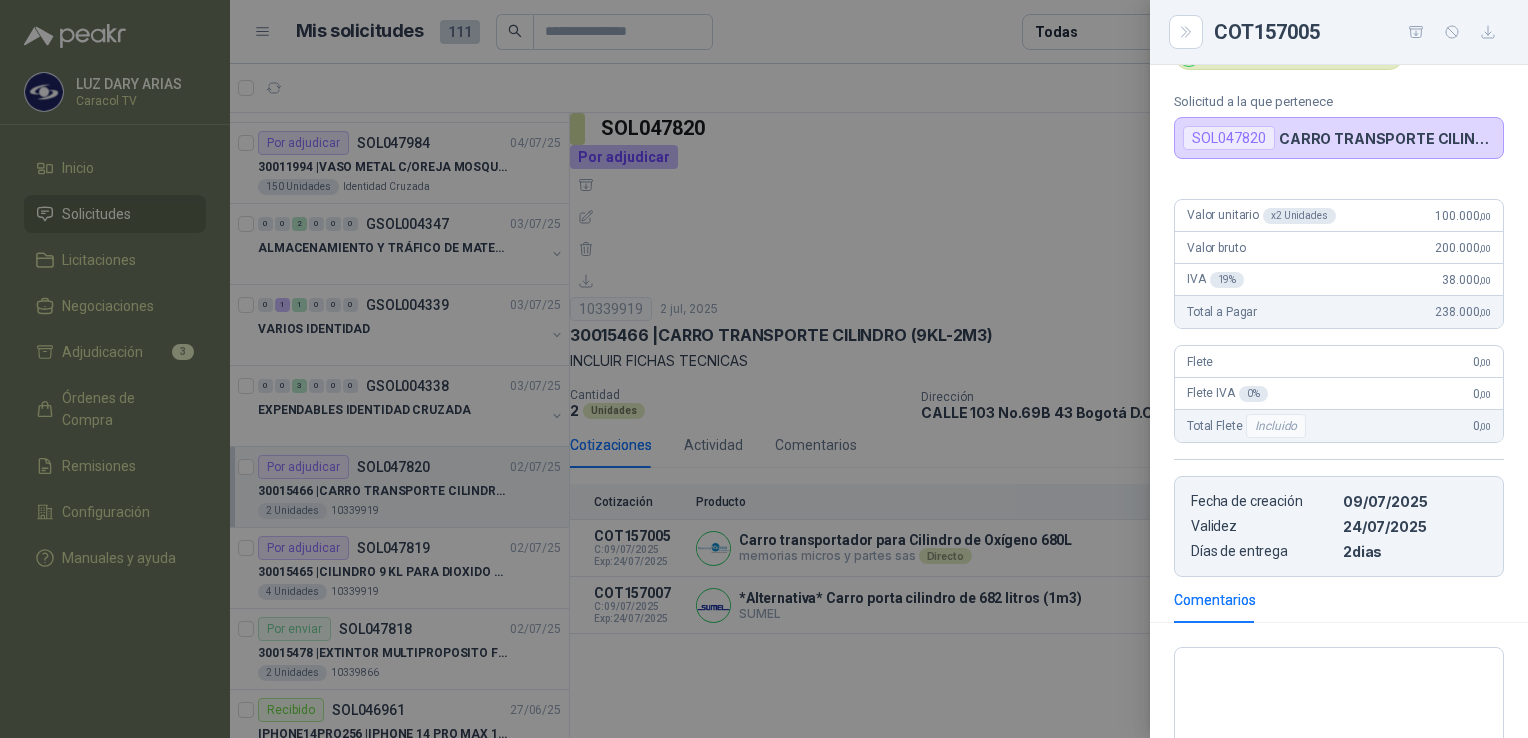 scroll, scrollTop: 0, scrollLeft: 0, axis: both 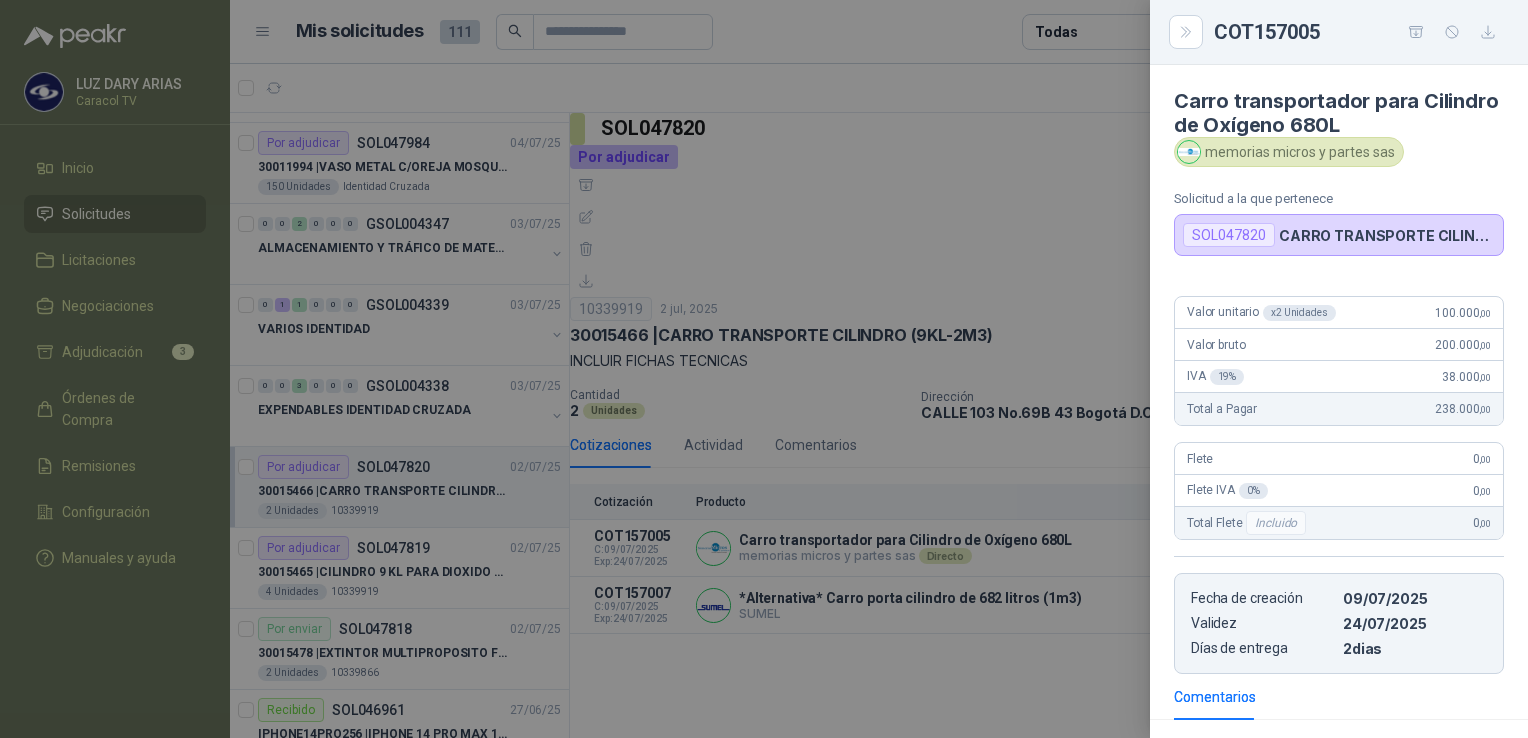 click at bounding box center (764, 369) 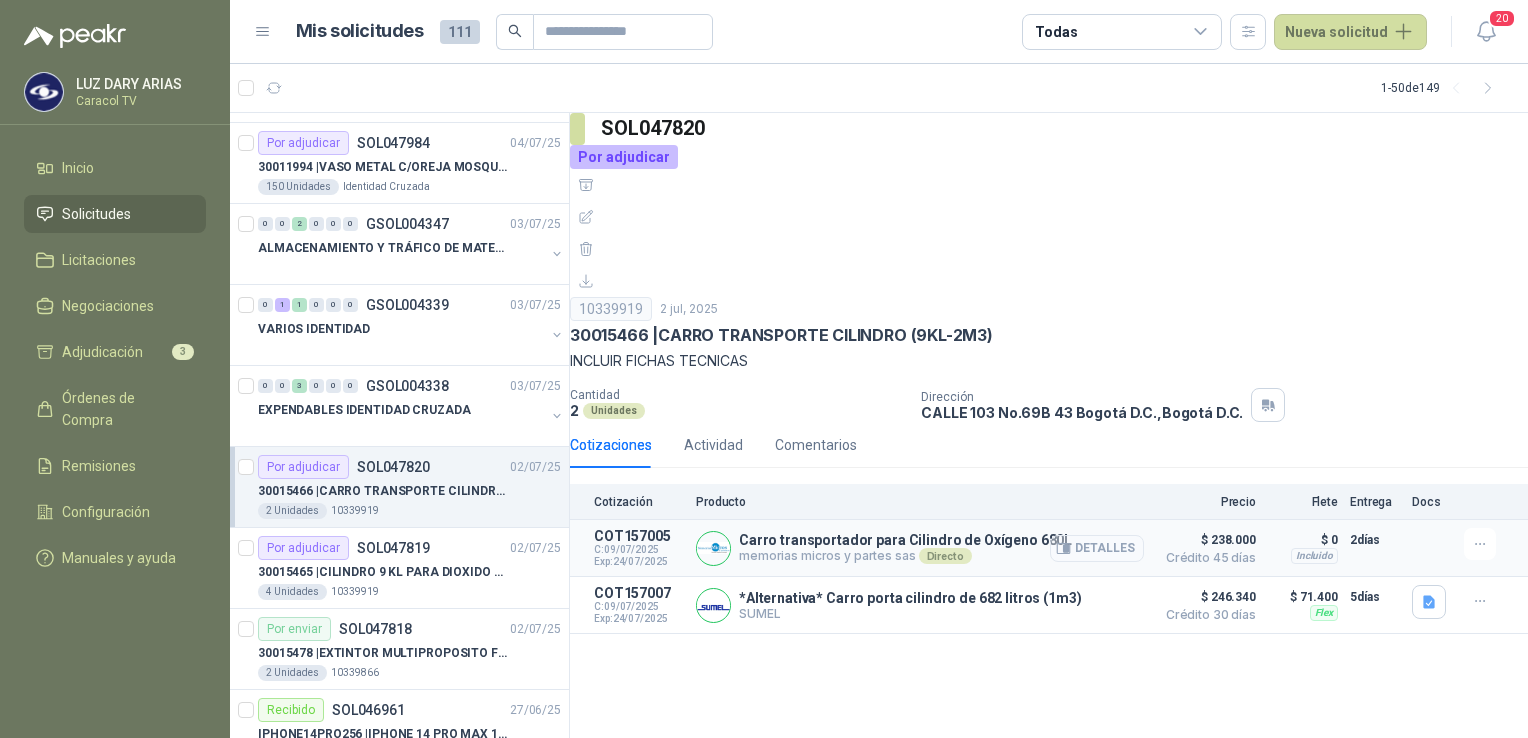 click on "Detalles" at bounding box center [1097, 548] 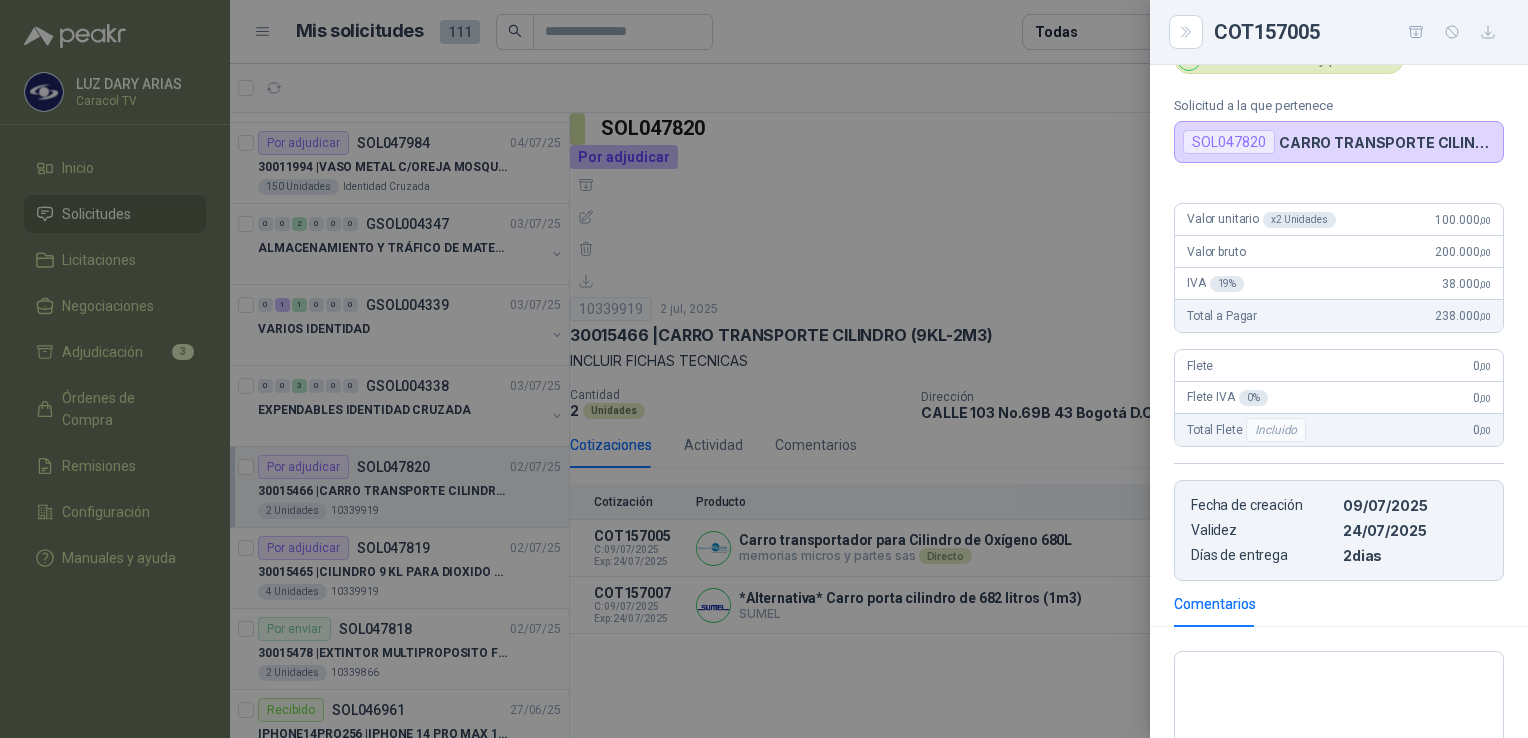 scroll, scrollTop: 0, scrollLeft: 0, axis: both 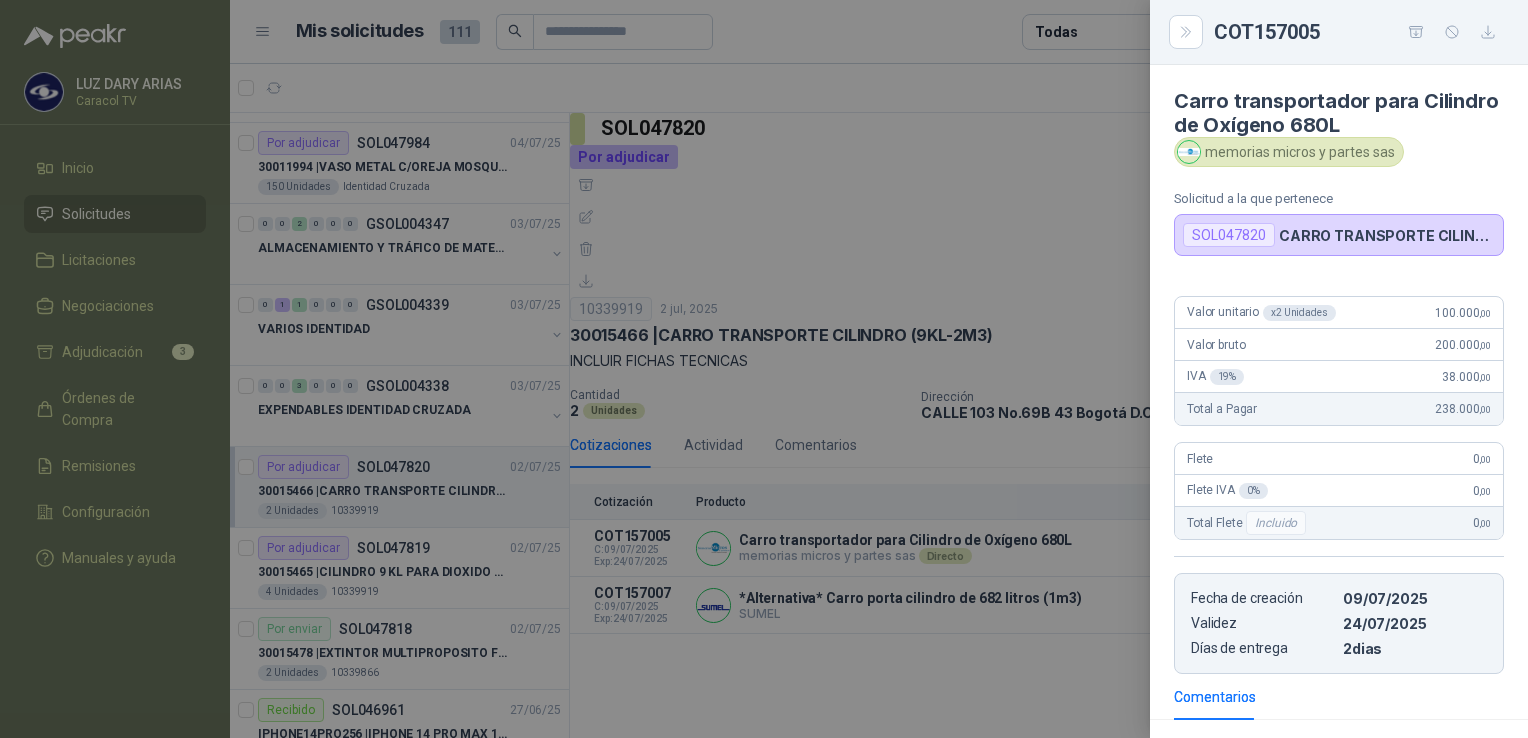click at bounding box center (764, 369) 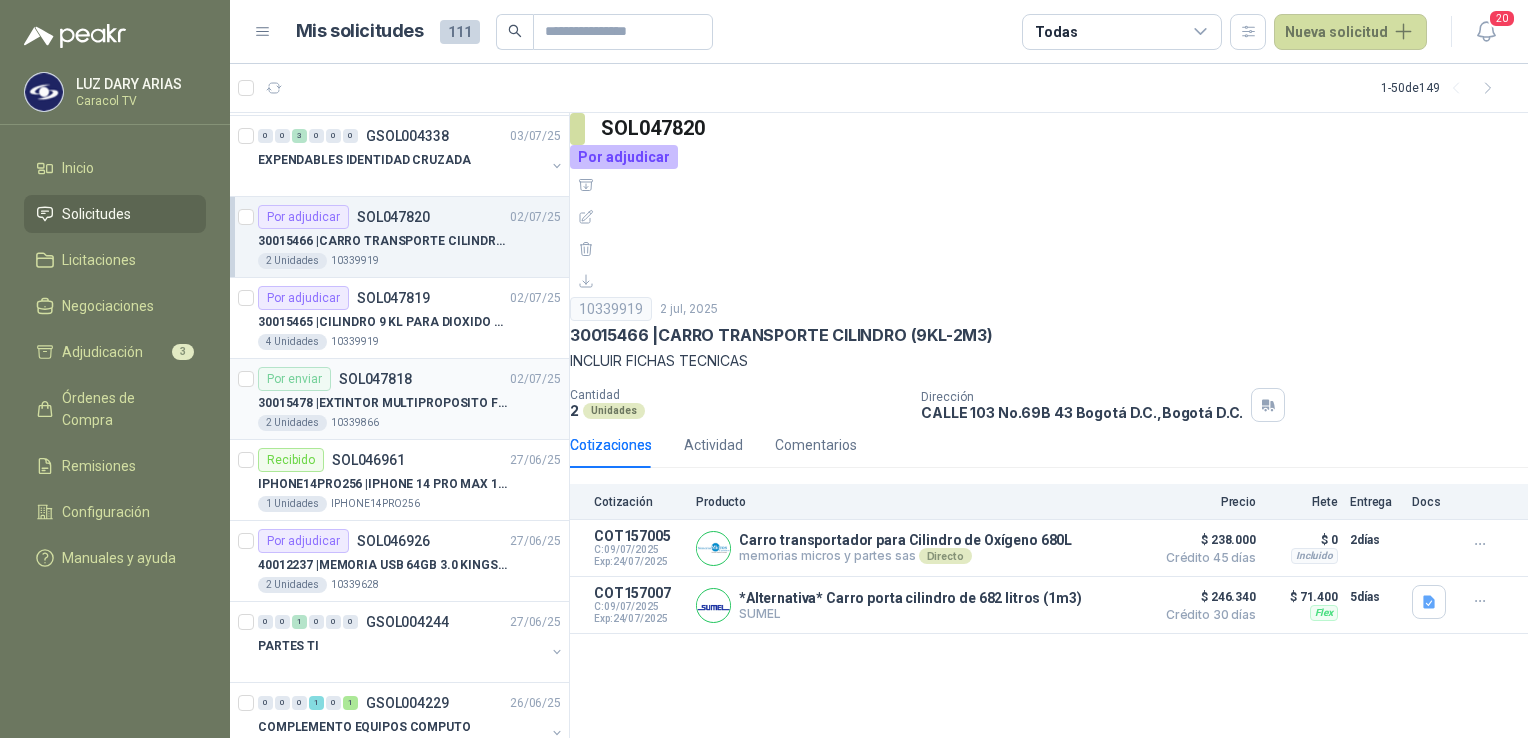 scroll, scrollTop: 1100, scrollLeft: 0, axis: vertical 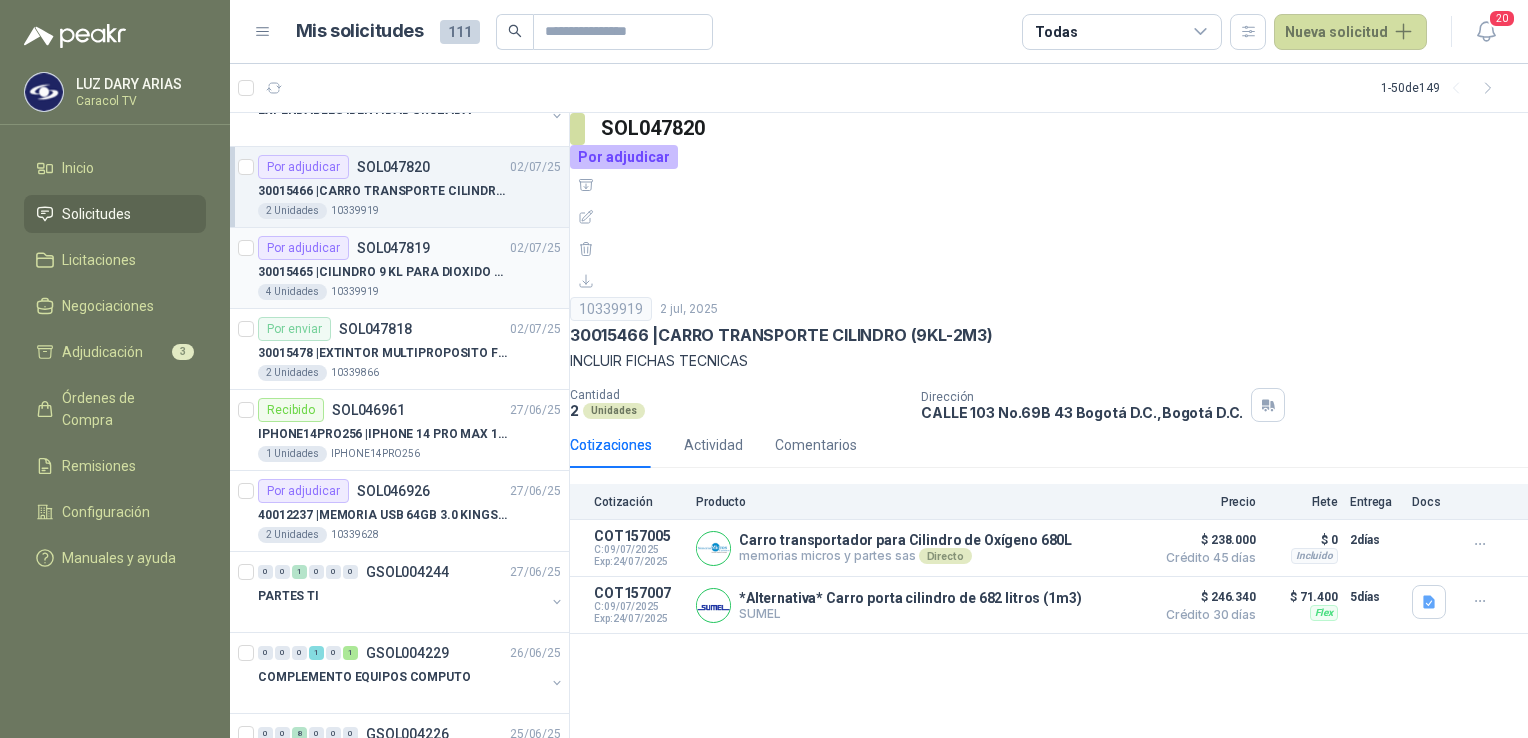 click on "30015465 |  CILINDRO 9 KL PARA DIOXIDO DE CARBONO" at bounding box center (382, 272) 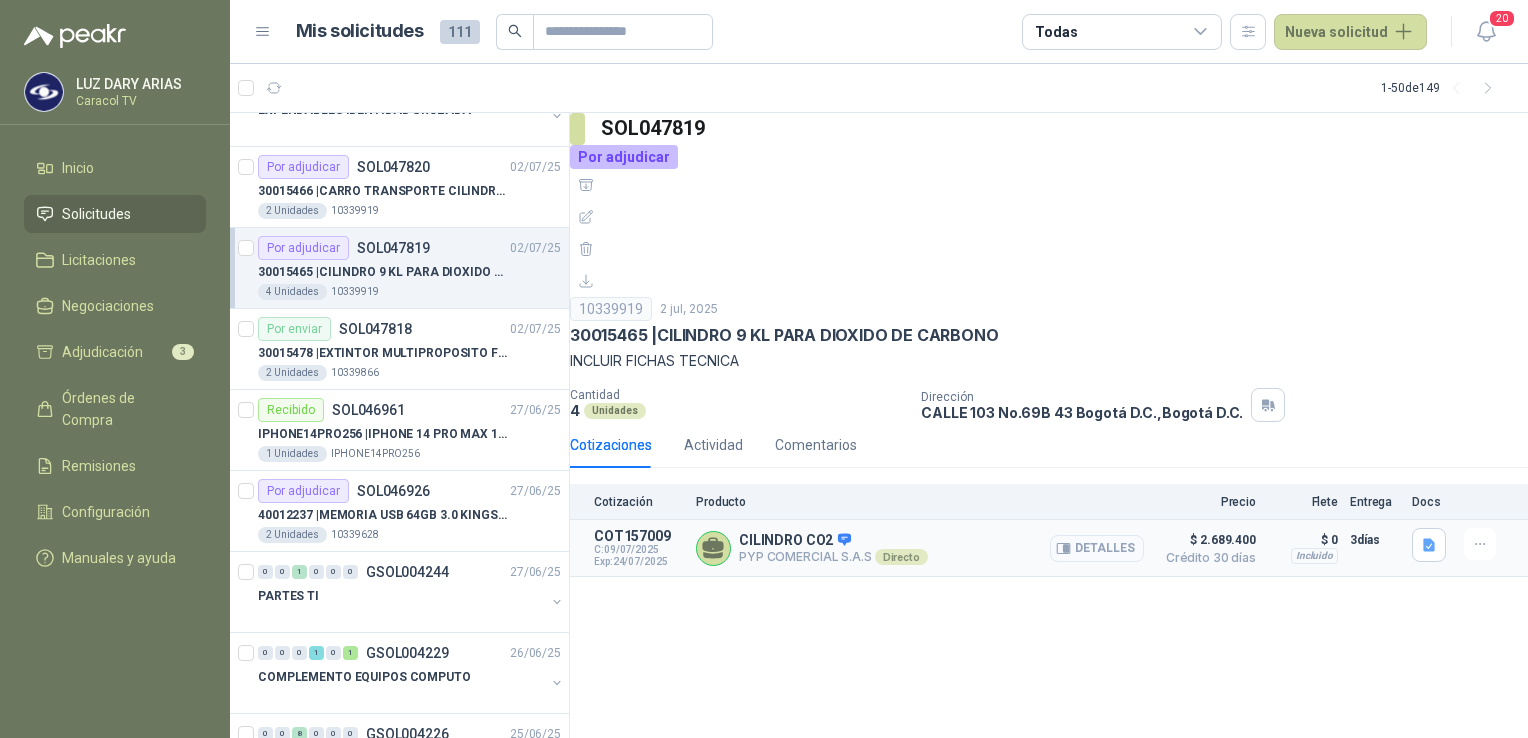 click on "Detalles" at bounding box center (1097, 548) 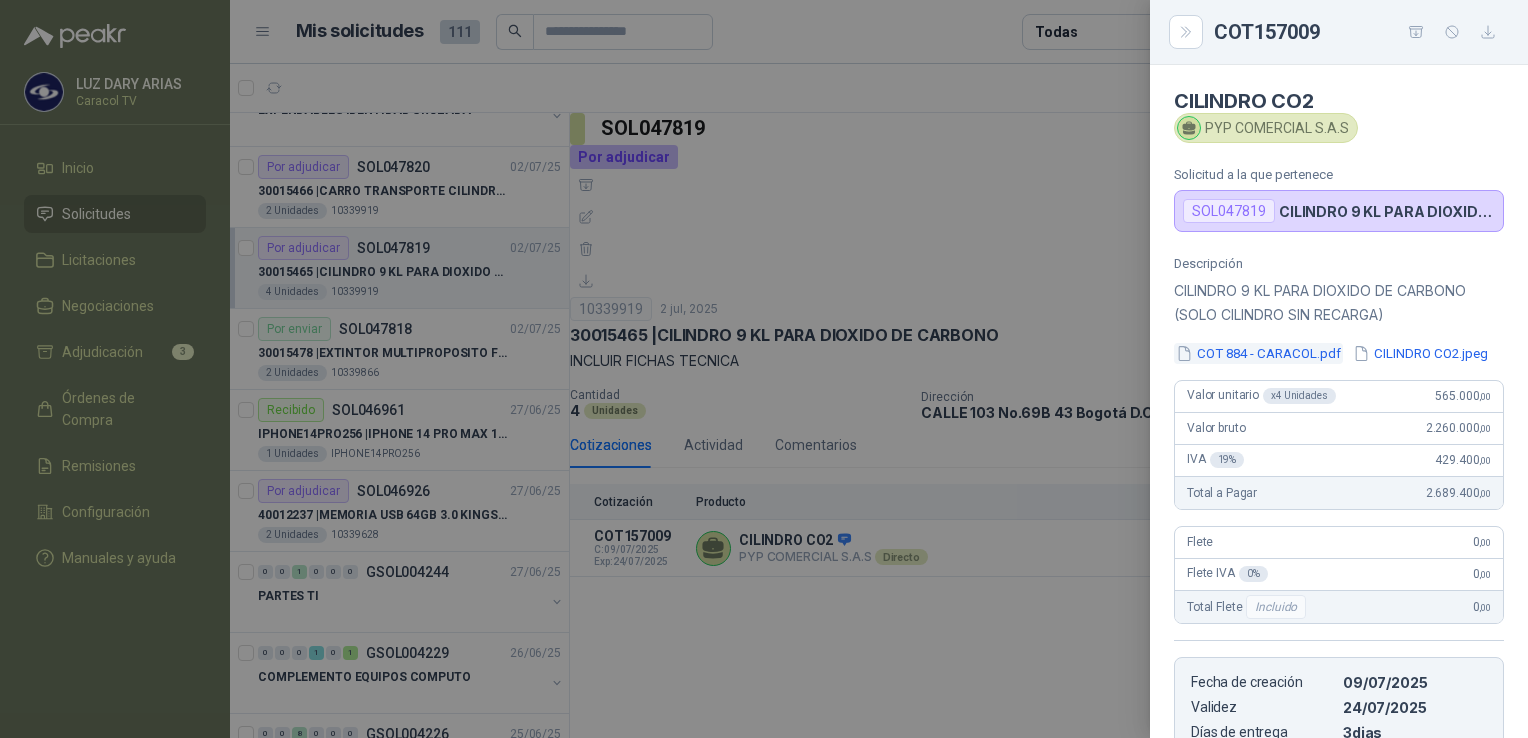 click on "COT 884 - CARACOL.pdf" at bounding box center (1258, 353) 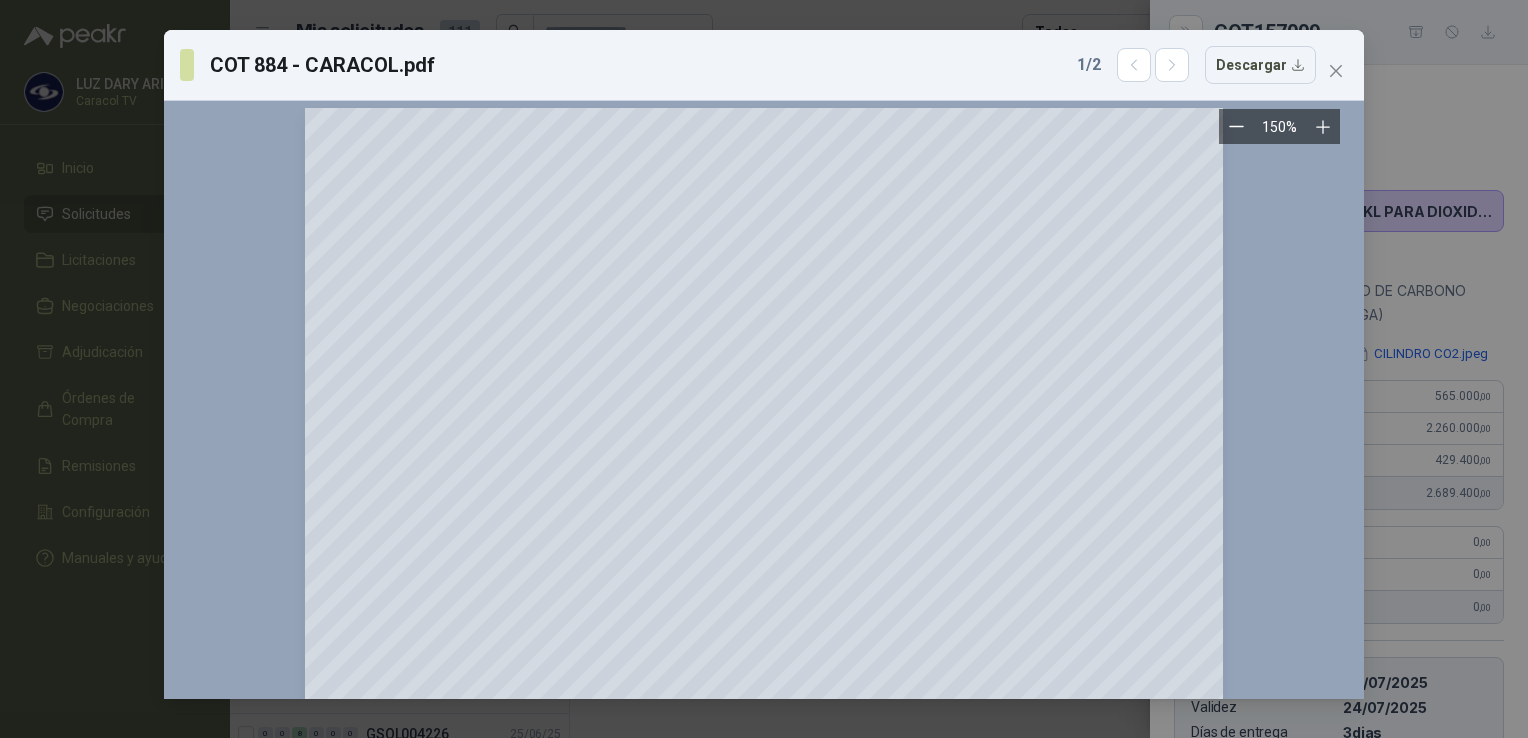 scroll, scrollTop: 0, scrollLeft: 0, axis: both 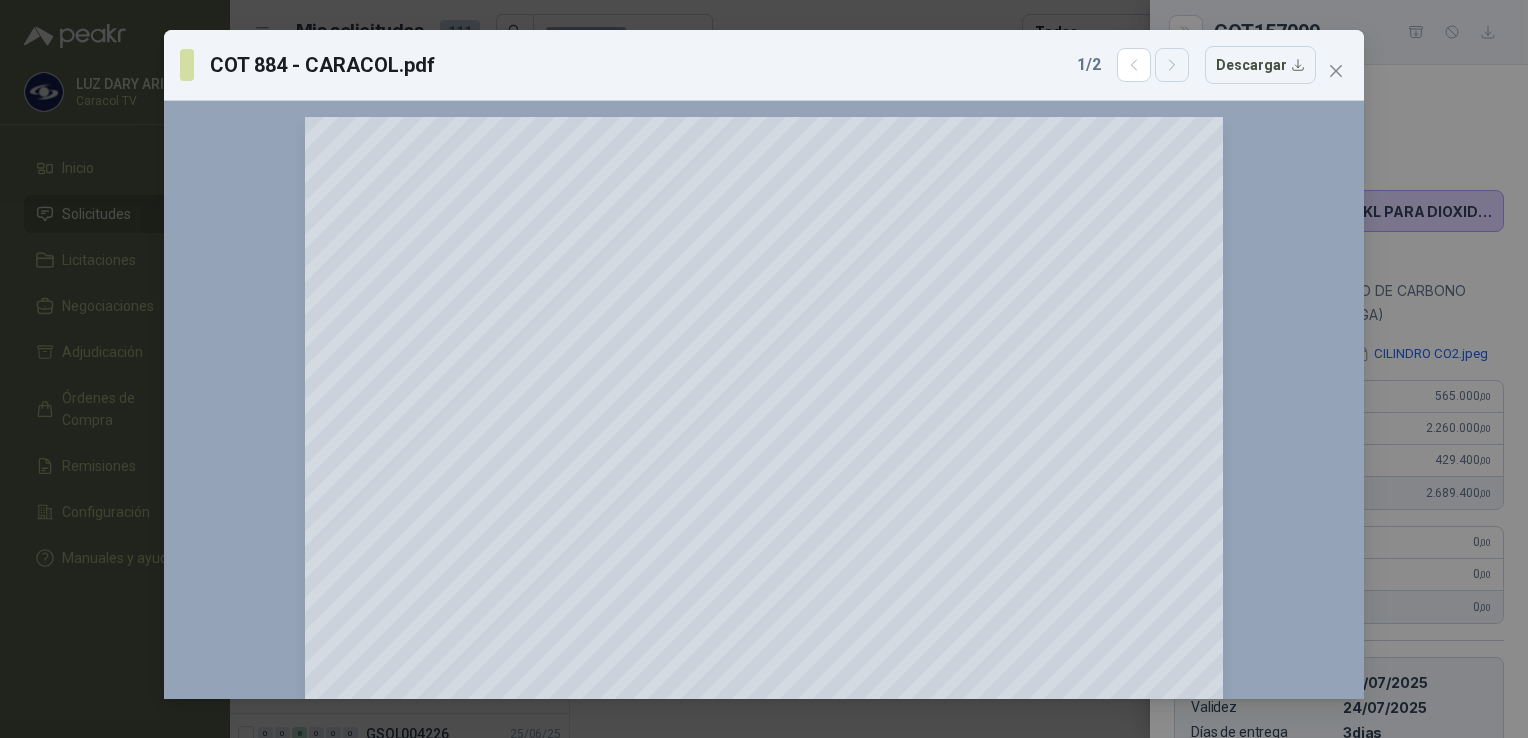 click at bounding box center (1172, 65) 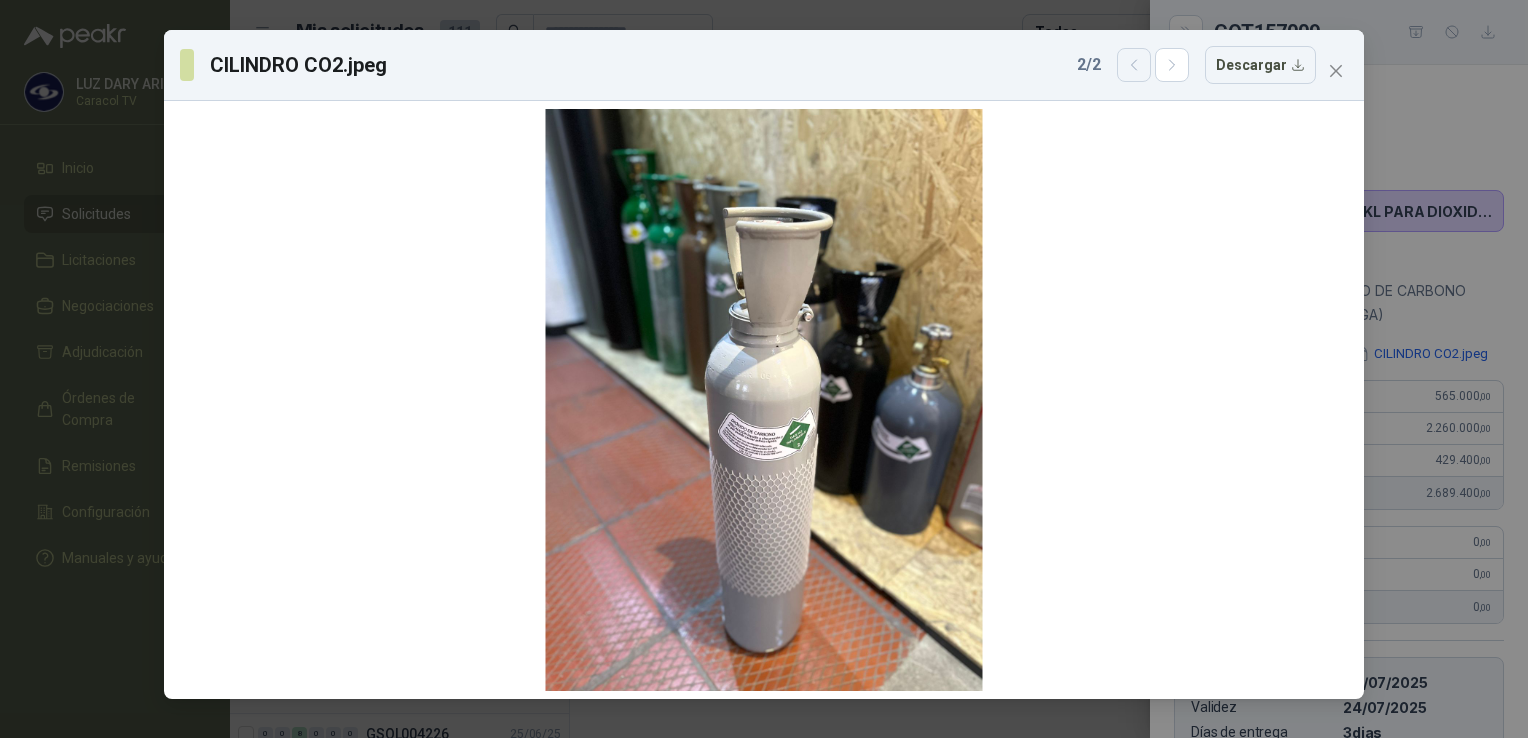 click at bounding box center [1134, 65] 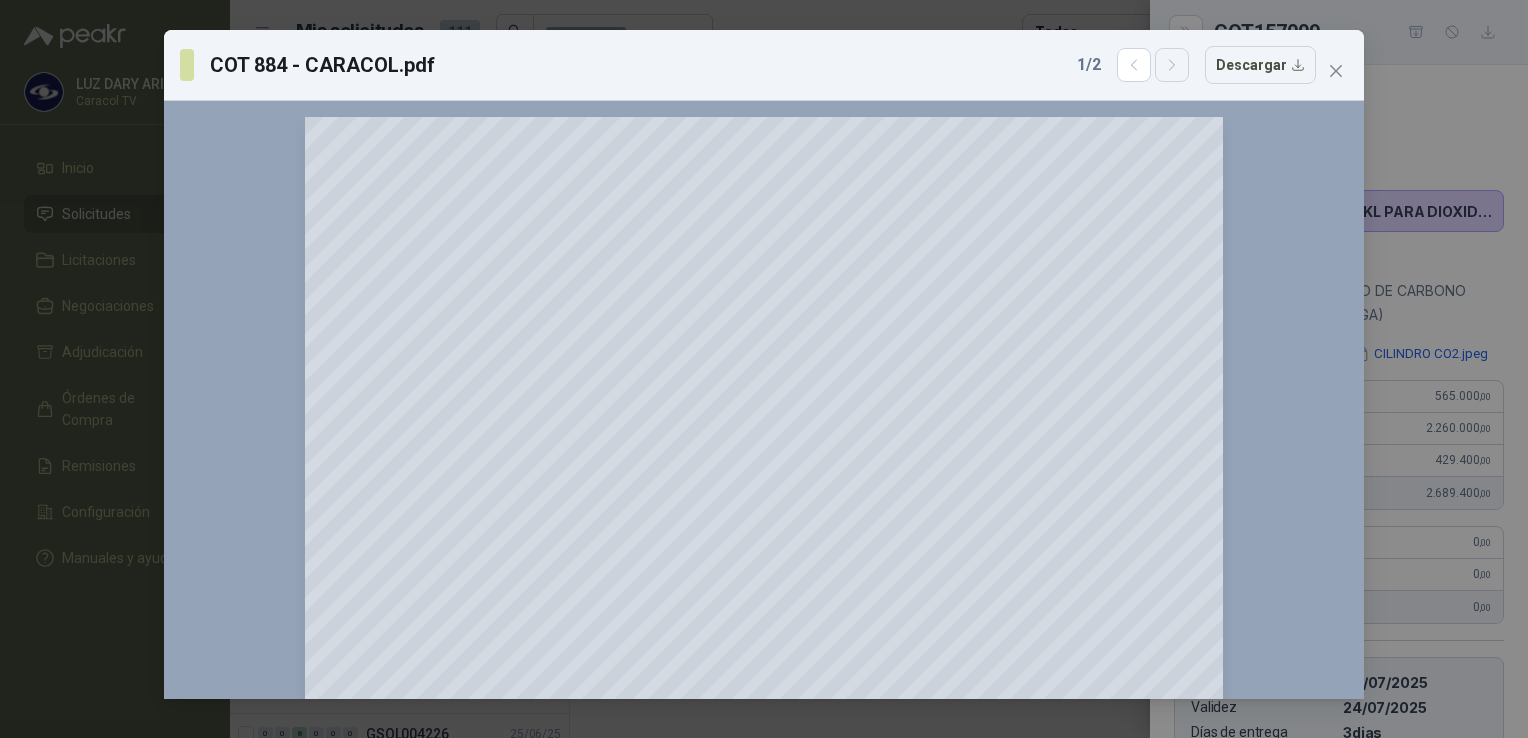 click at bounding box center (1134, 65) 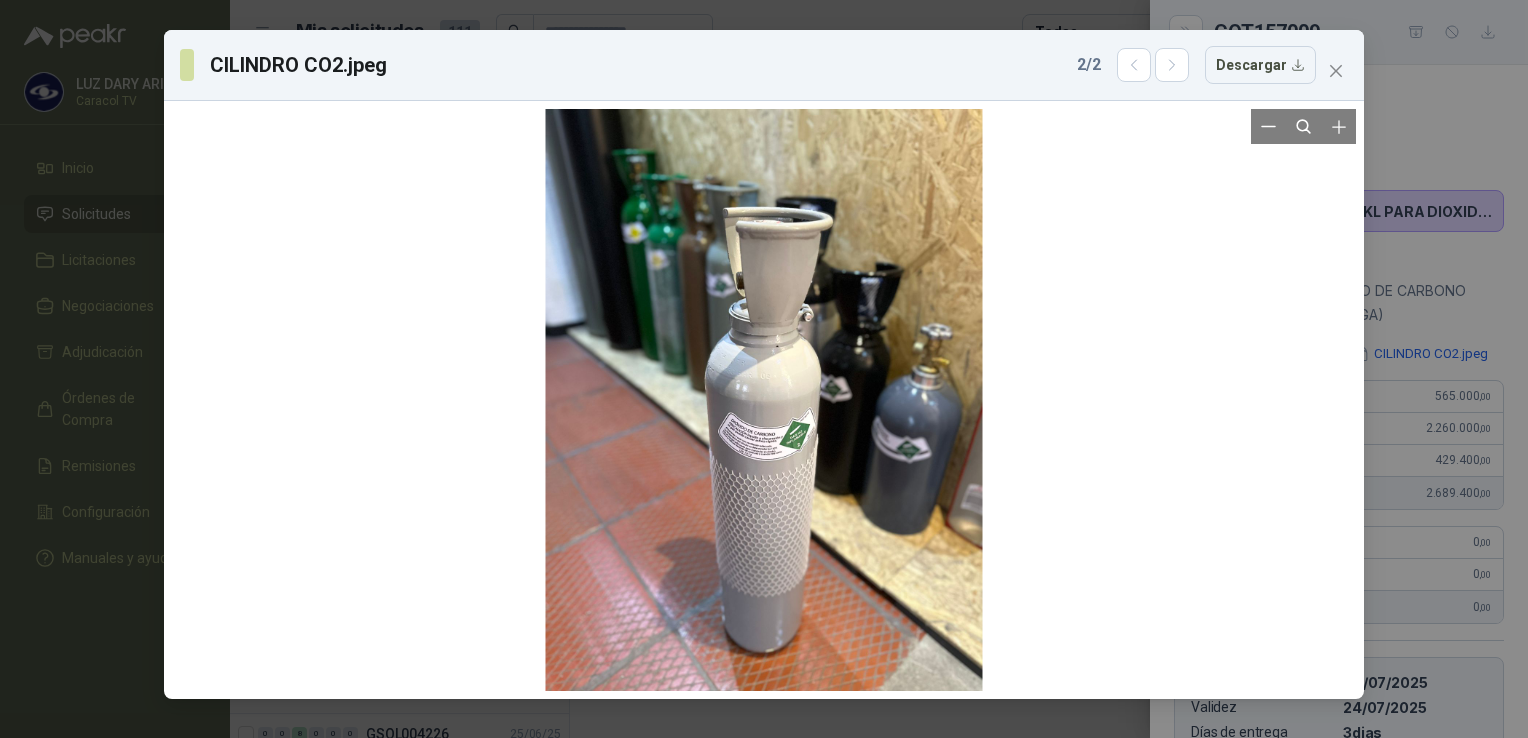 click at bounding box center (764, 400) 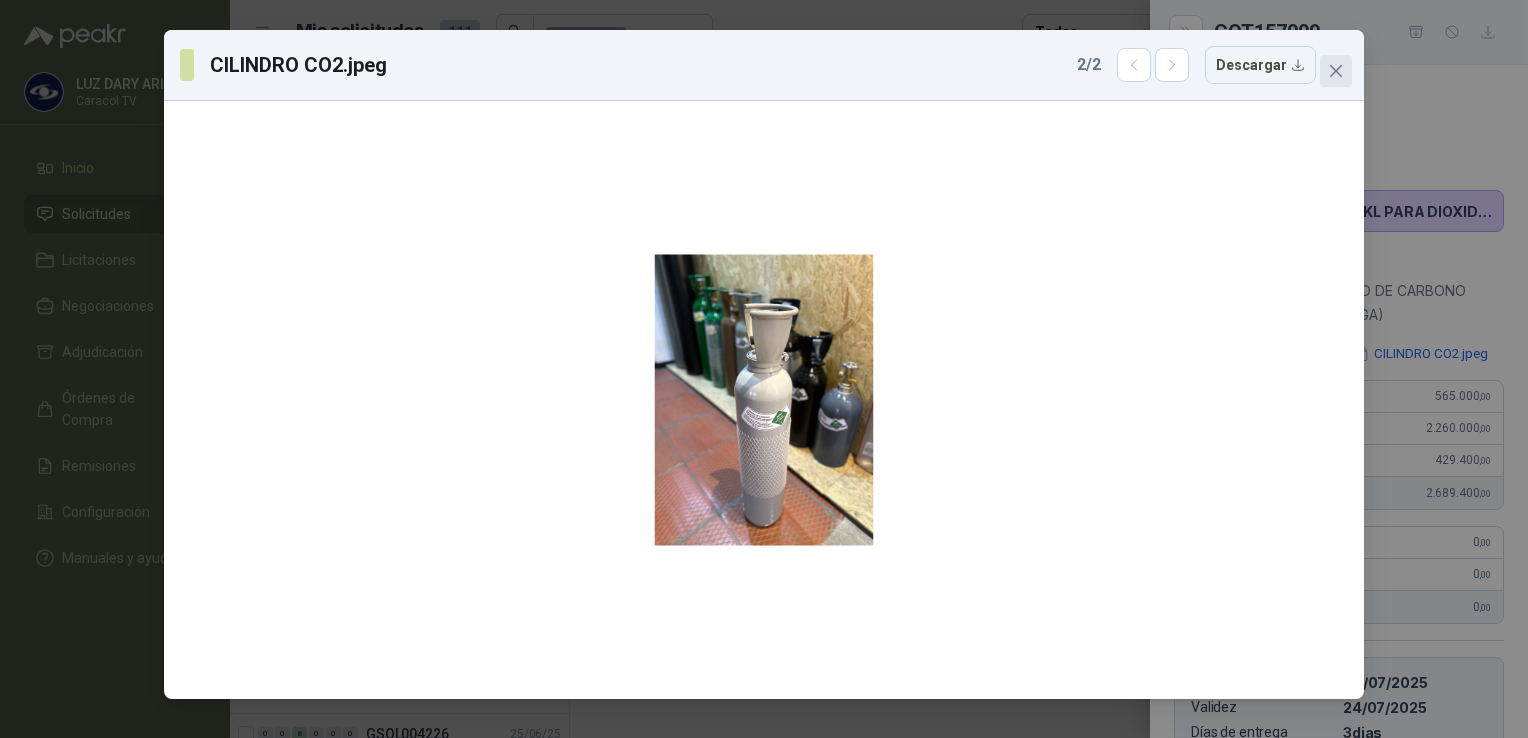 click at bounding box center (1336, 71) 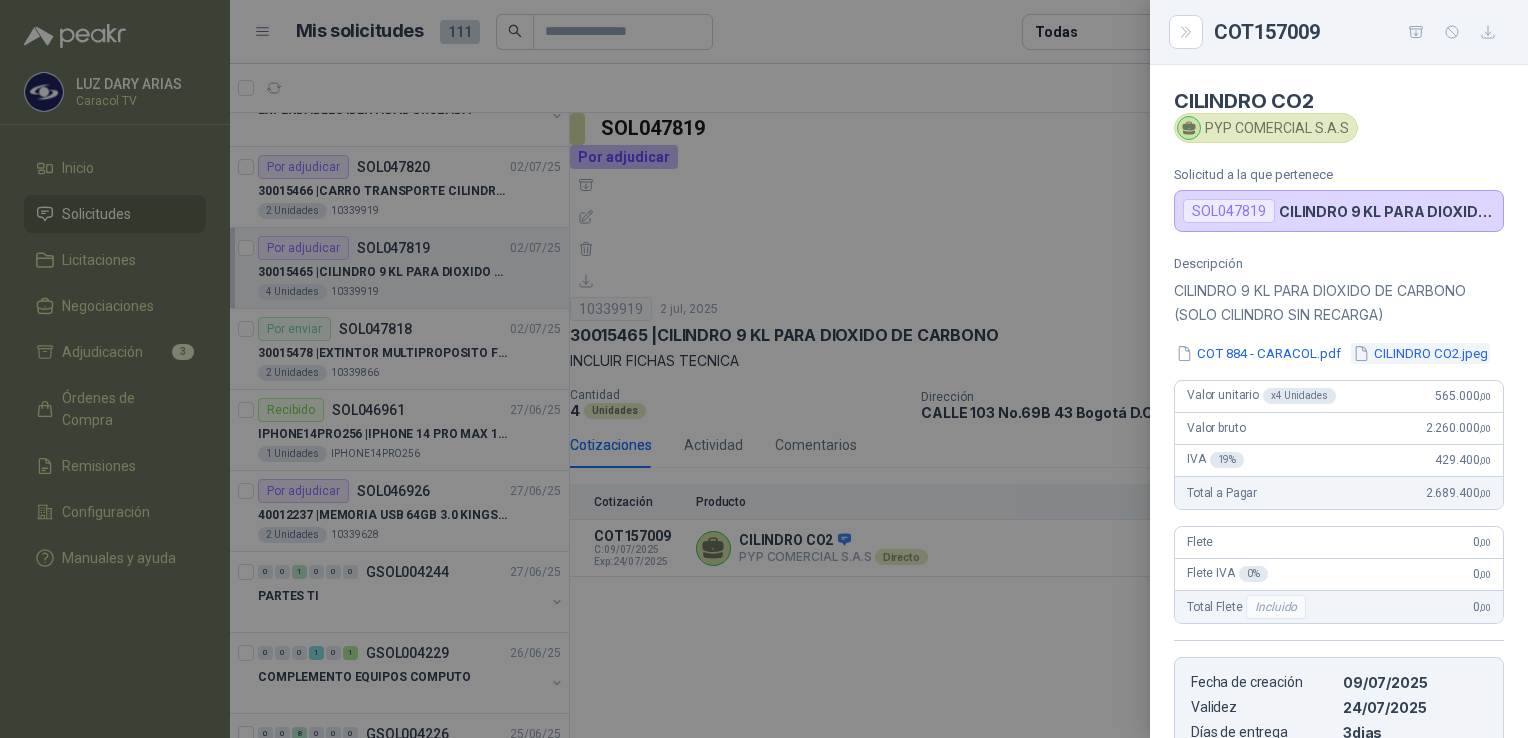 click on "CILINDRO CO2.jpeg" at bounding box center [1420, 353] 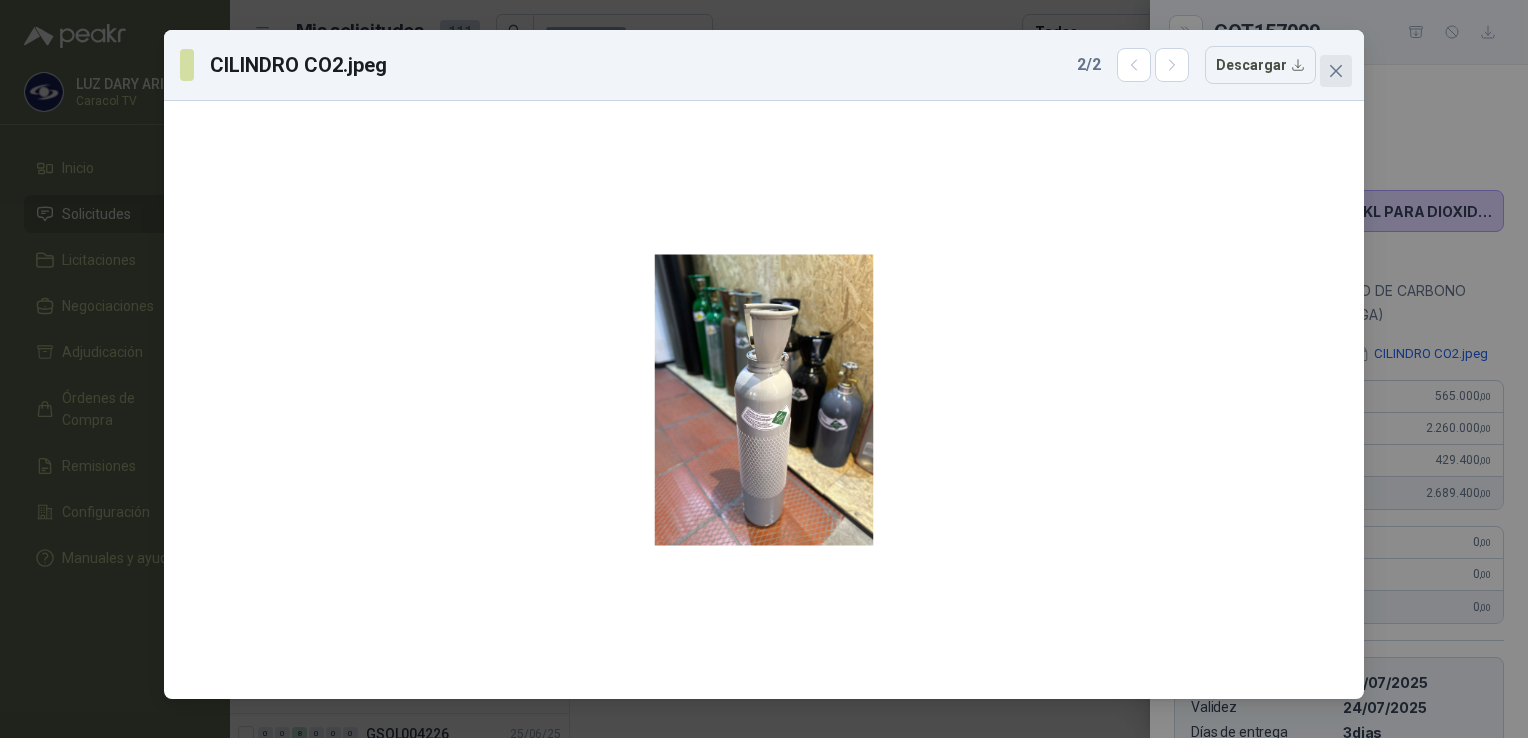 click at bounding box center (1336, 71) 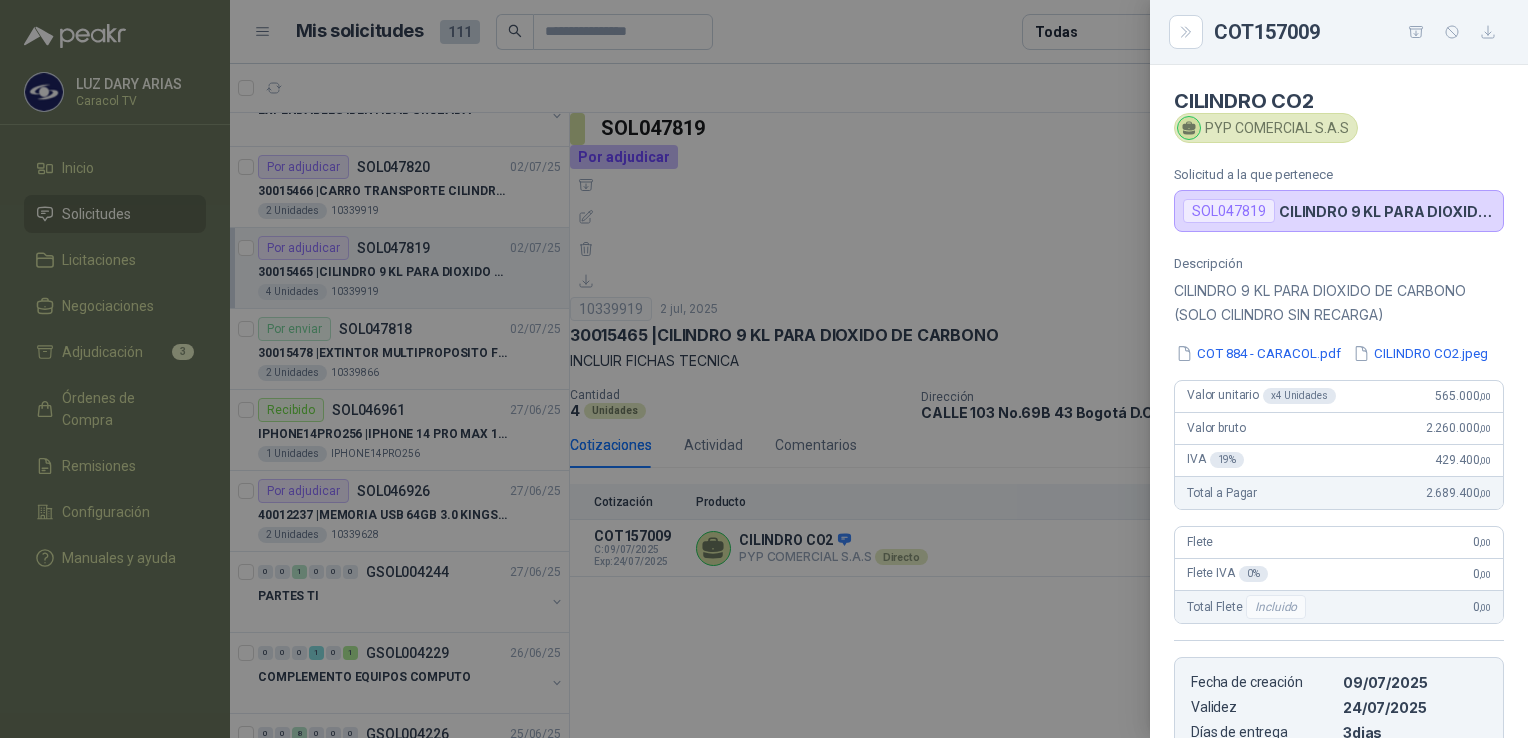 click at bounding box center [764, 369] 